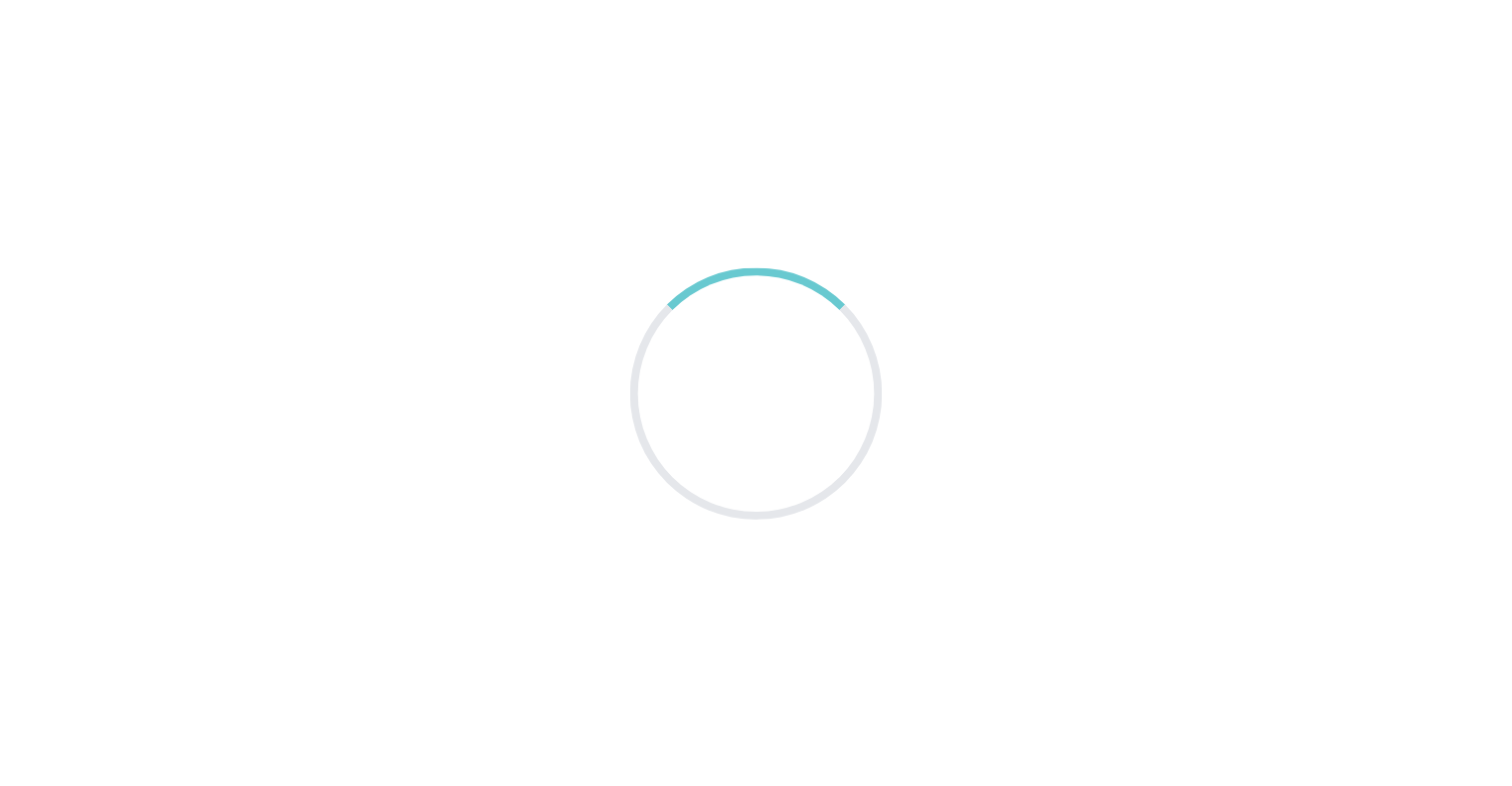 scroll, scrollTop: 0, scrollLeft: 0, axis: both 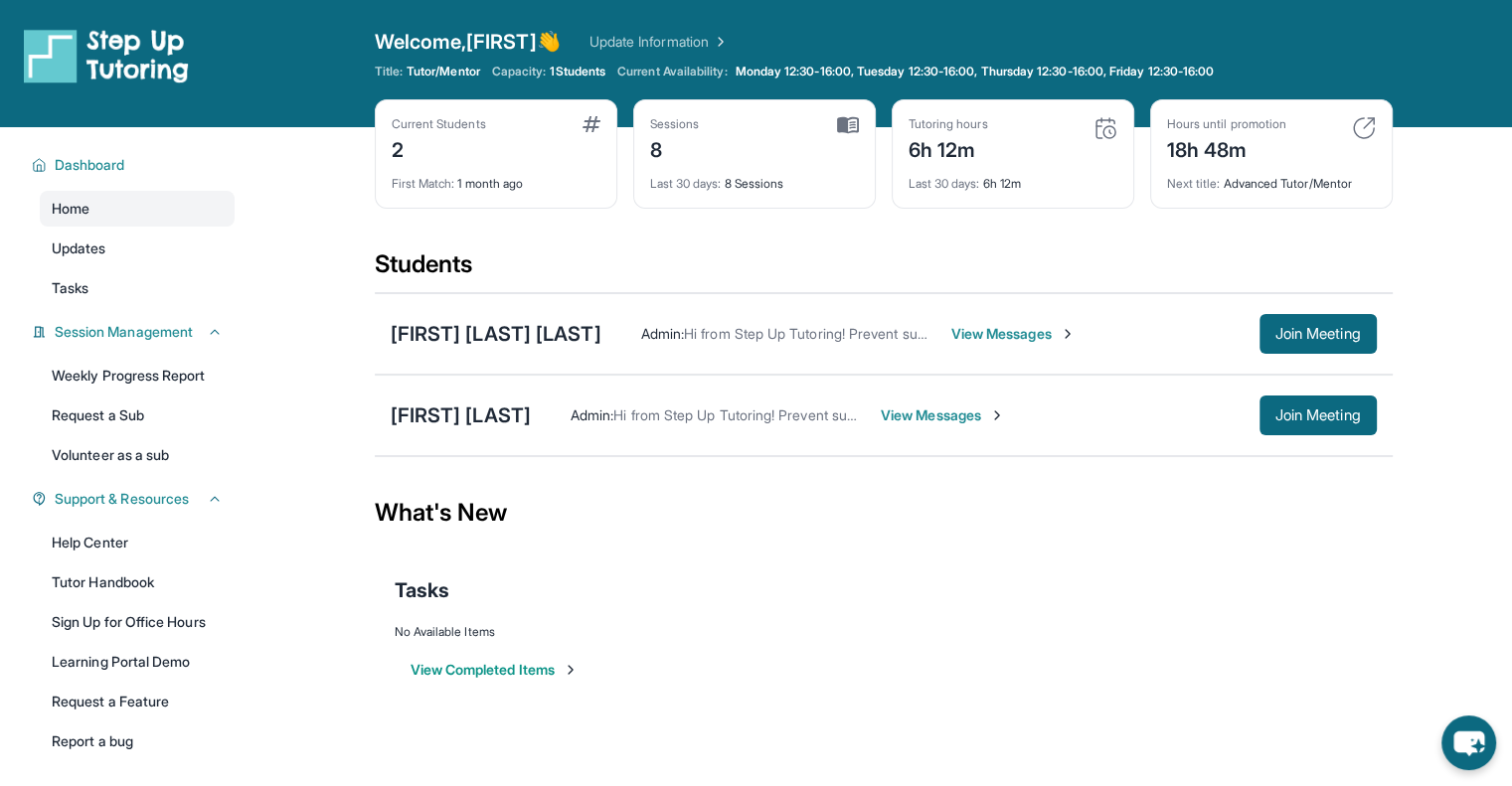 click on "View Messages" at bounding box center (1013, 334) 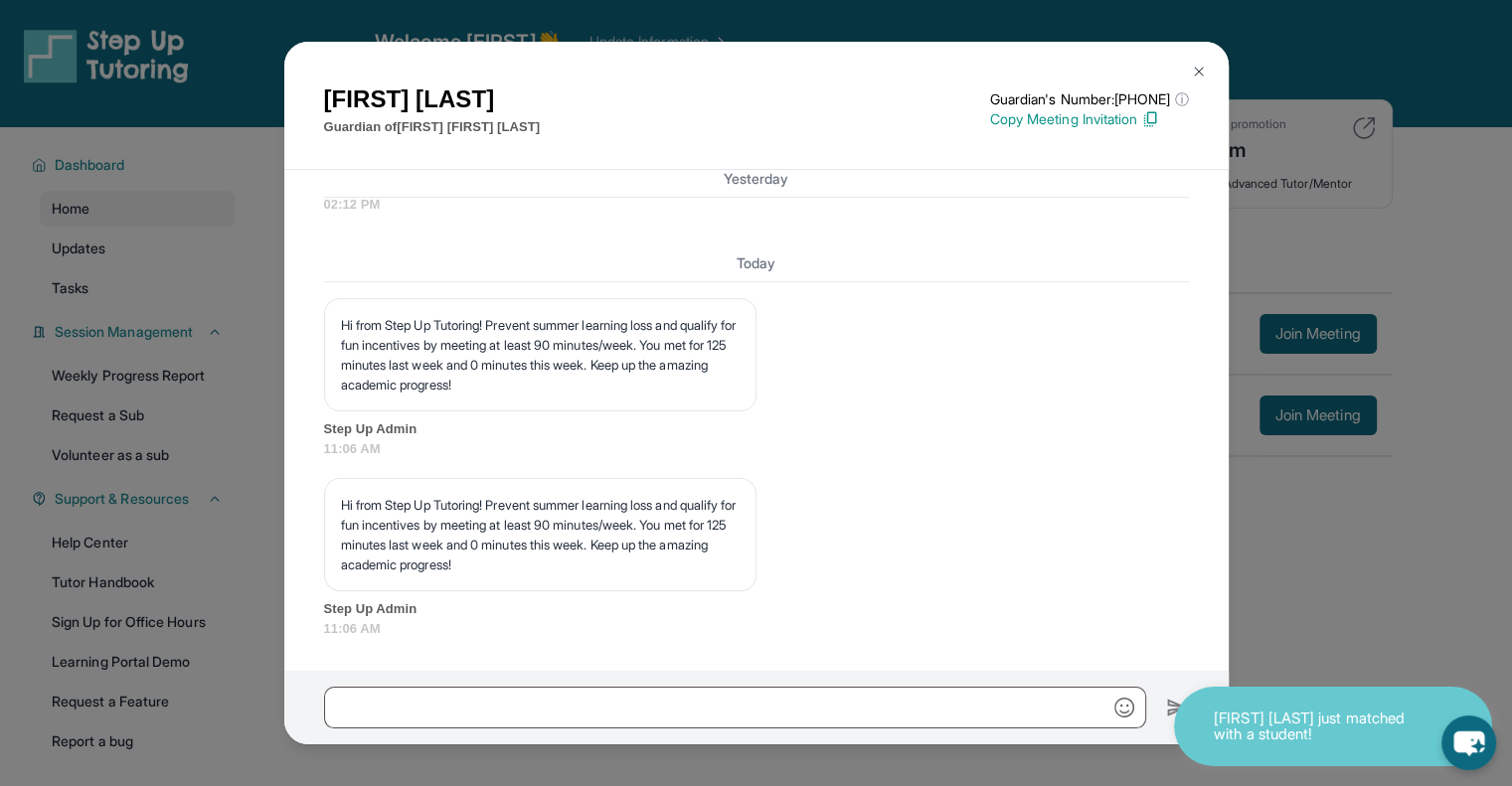 scroll, scrollTop: 9027, scrollLeft: 0, axis: vertical 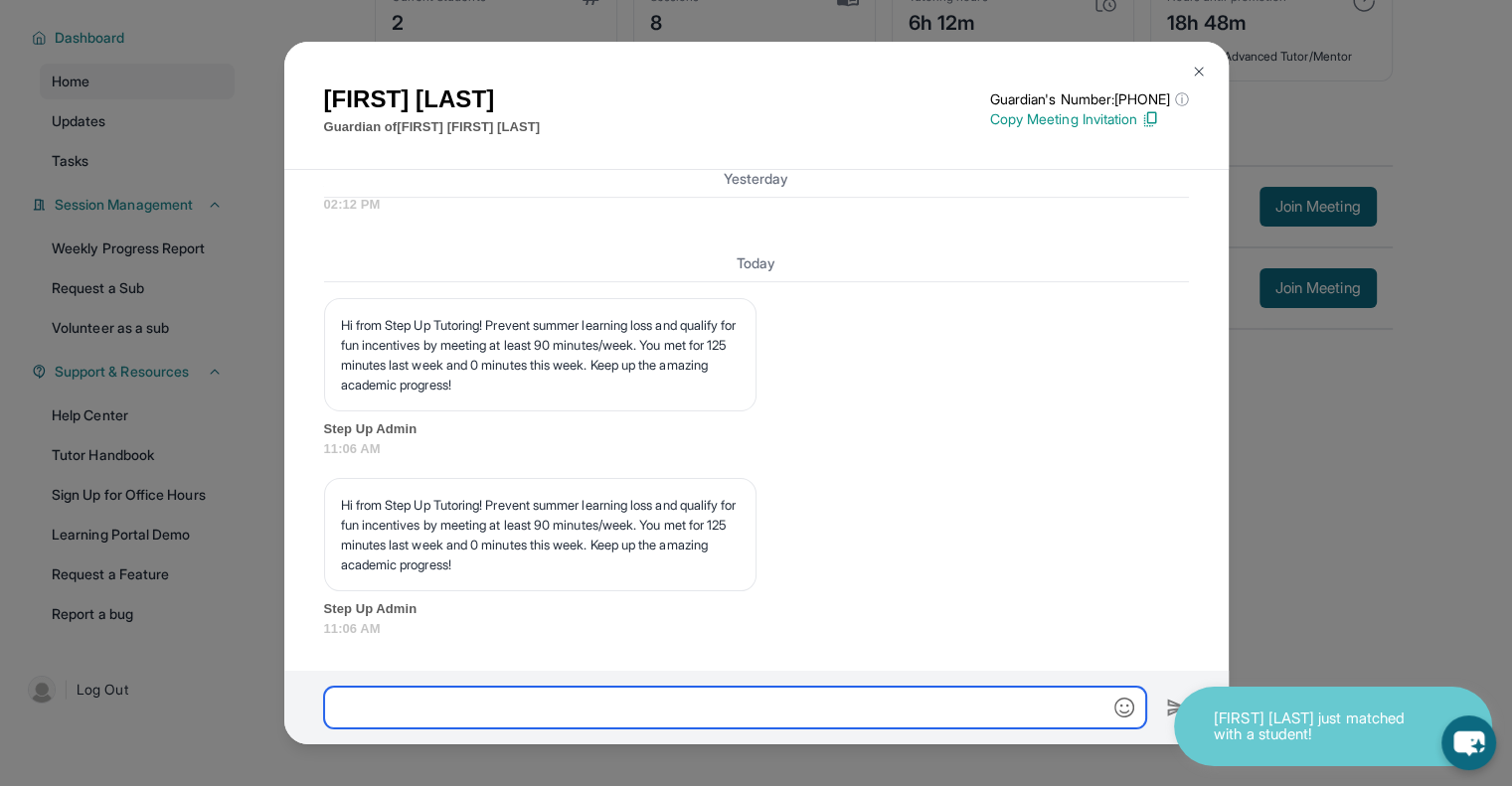 click at bounding box center (735, 707) 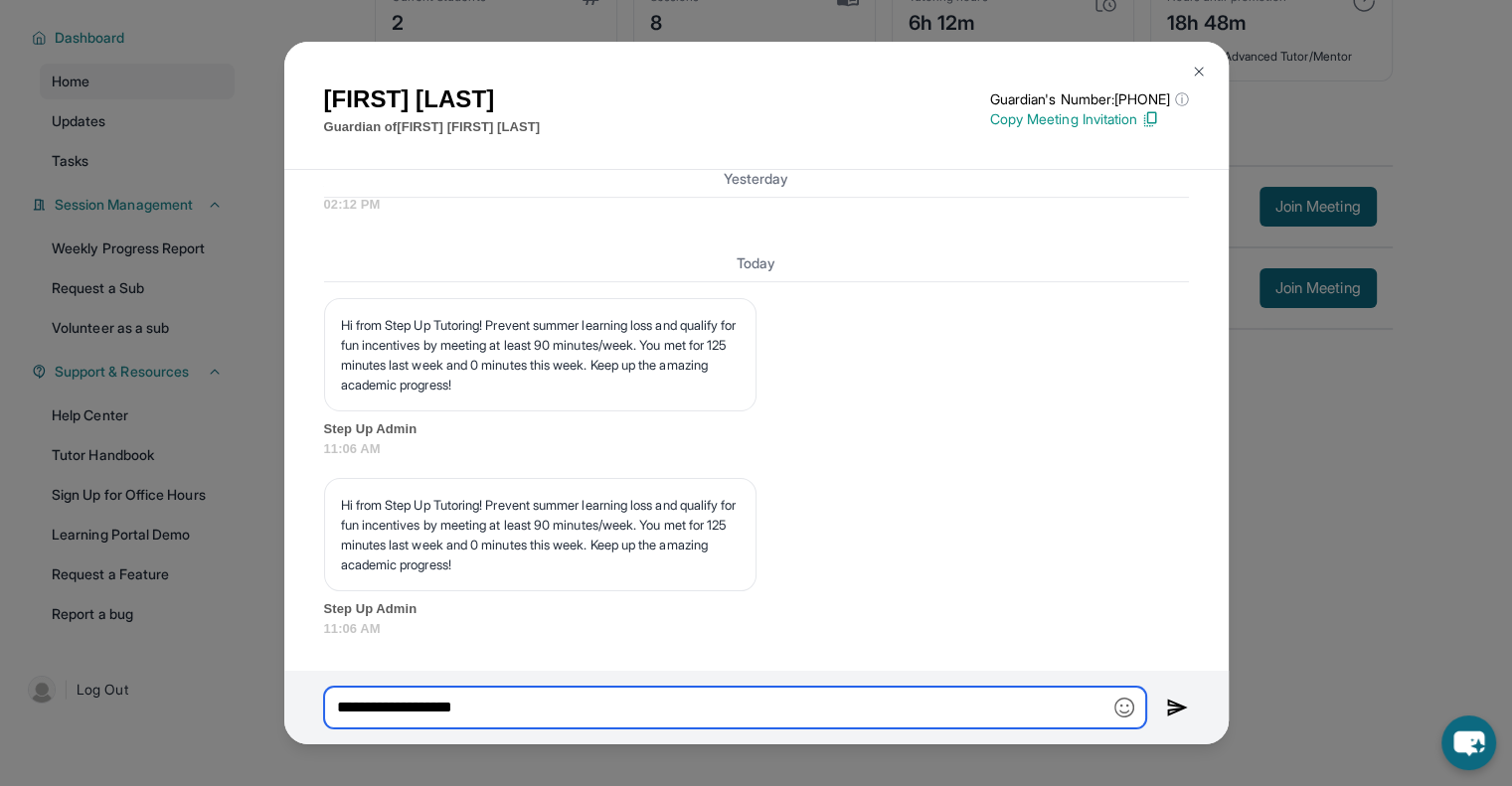 type on "**********" 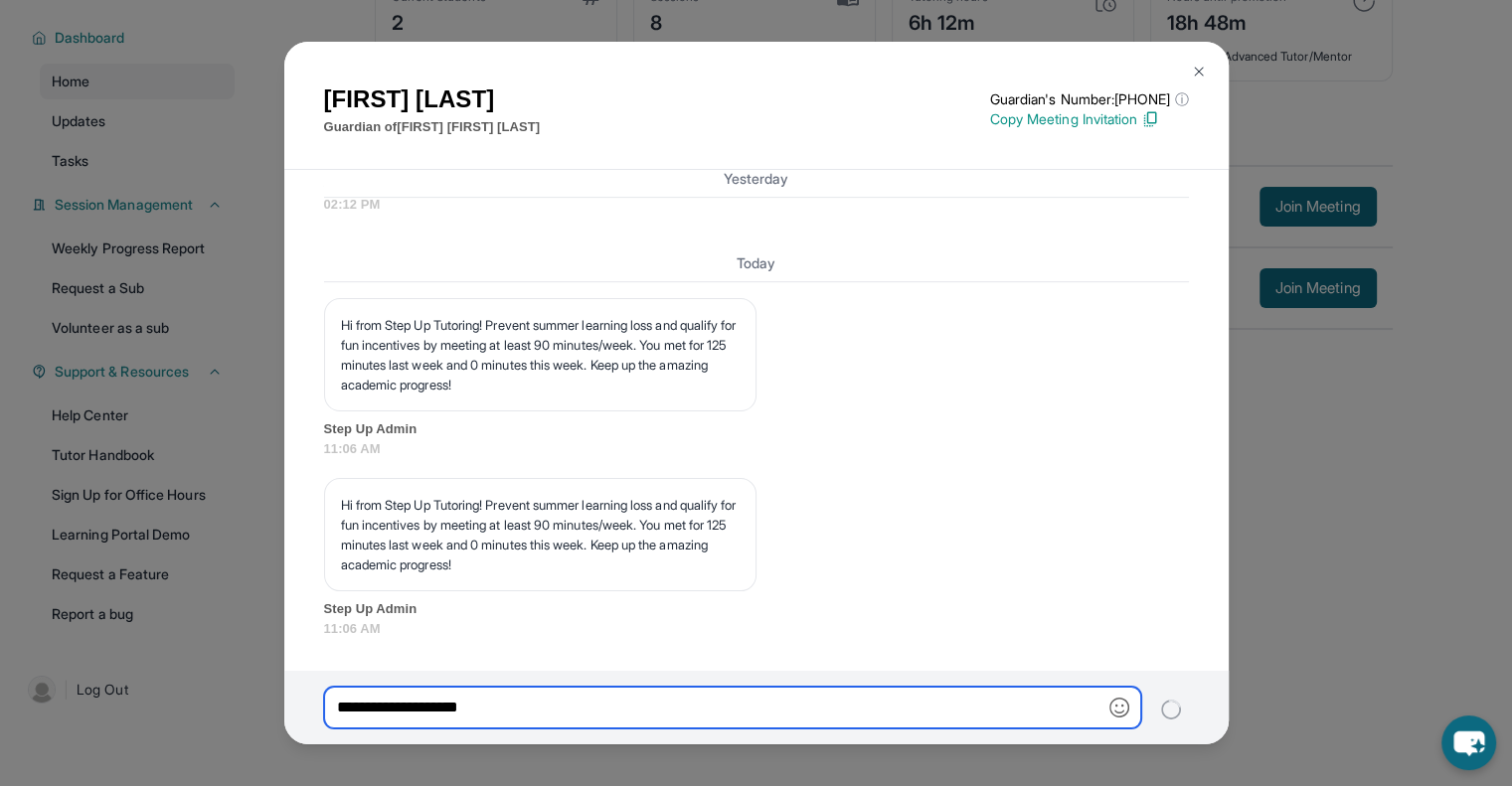 type 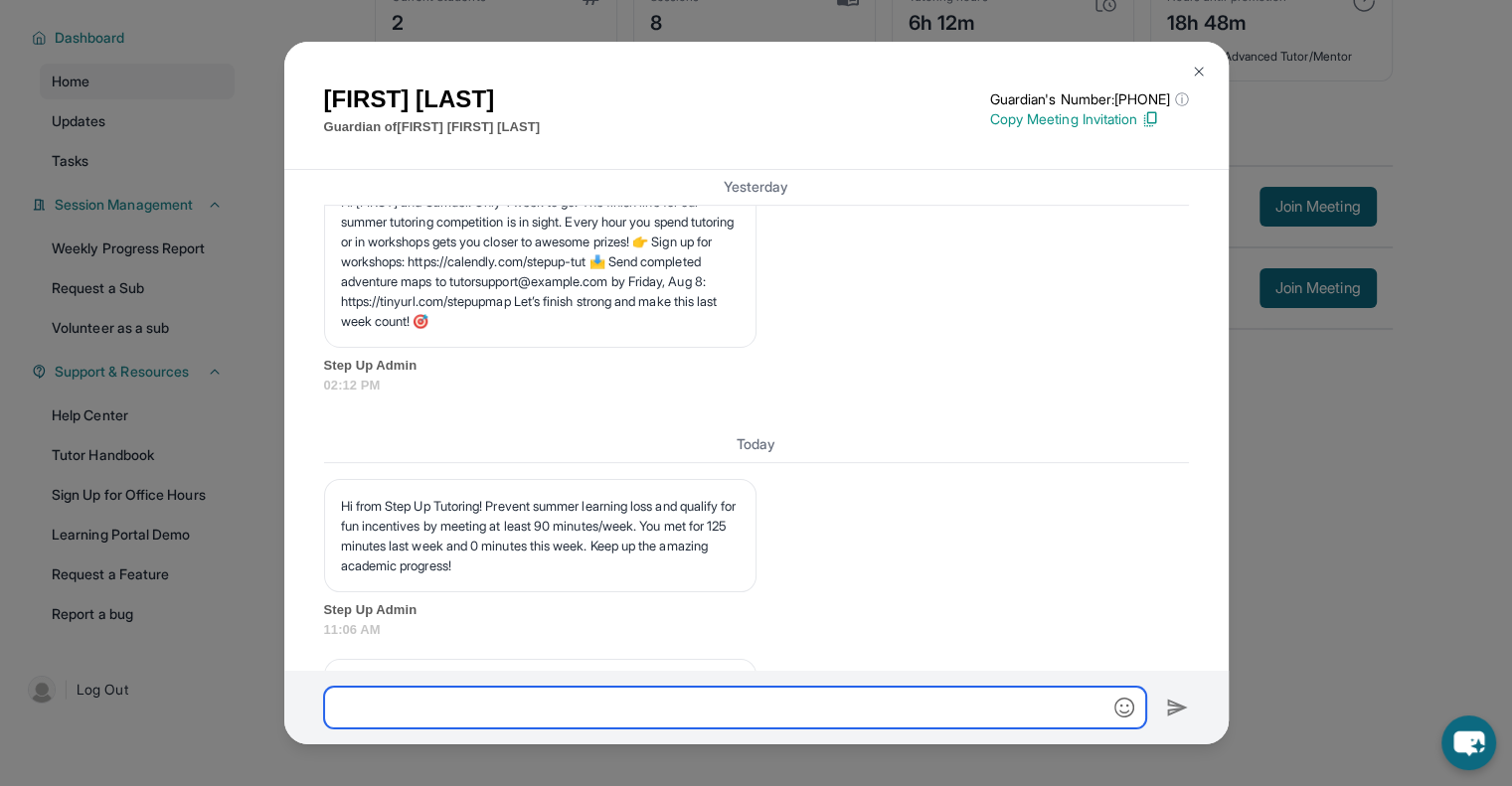 scroll, scrollTop: 8408, scrollLeft: 0, axis: vertical 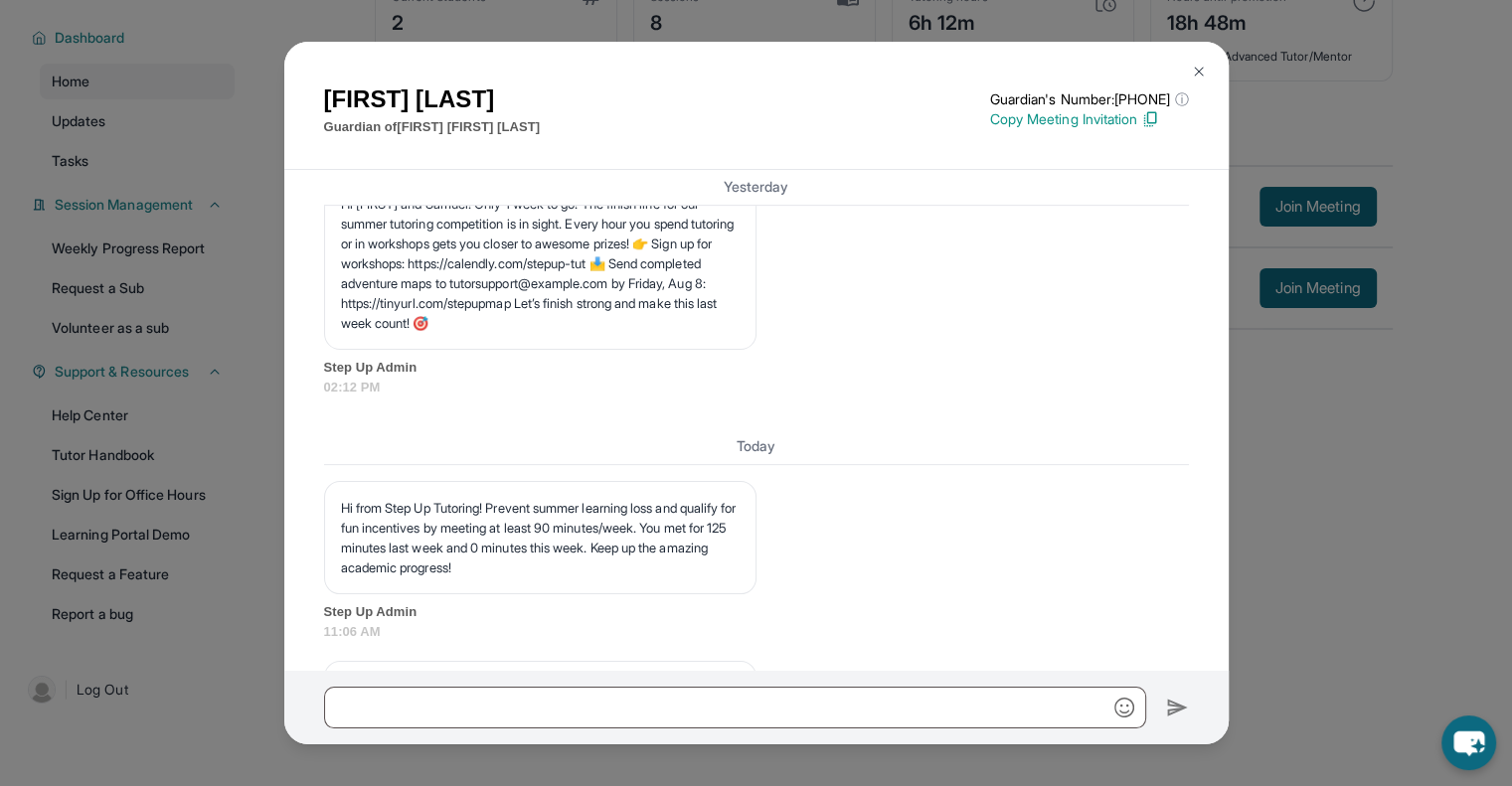 click at bounding box center [1199, 72] 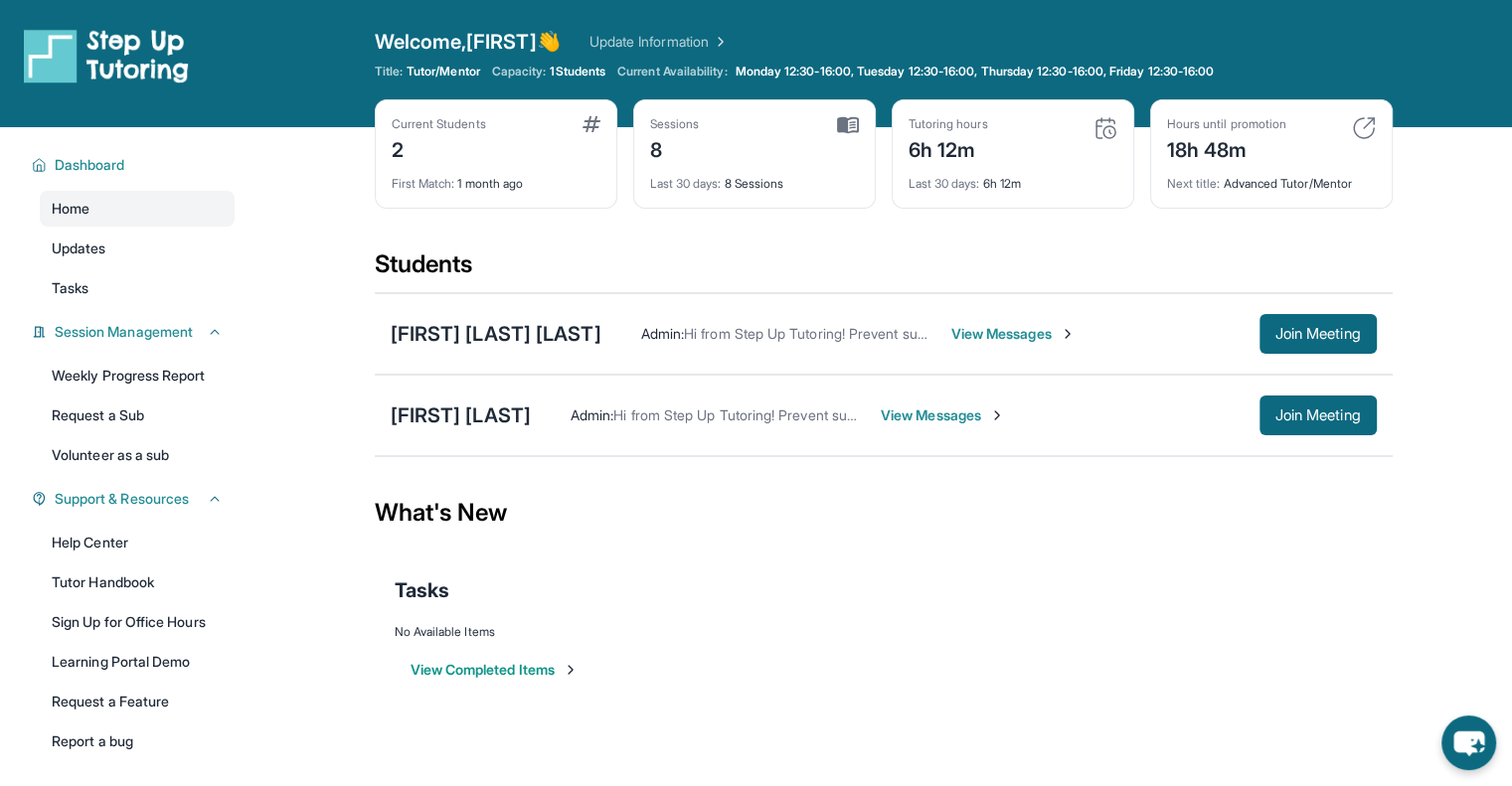 scroll, scrollTop: 0, scrollLeft: 0, axis: both 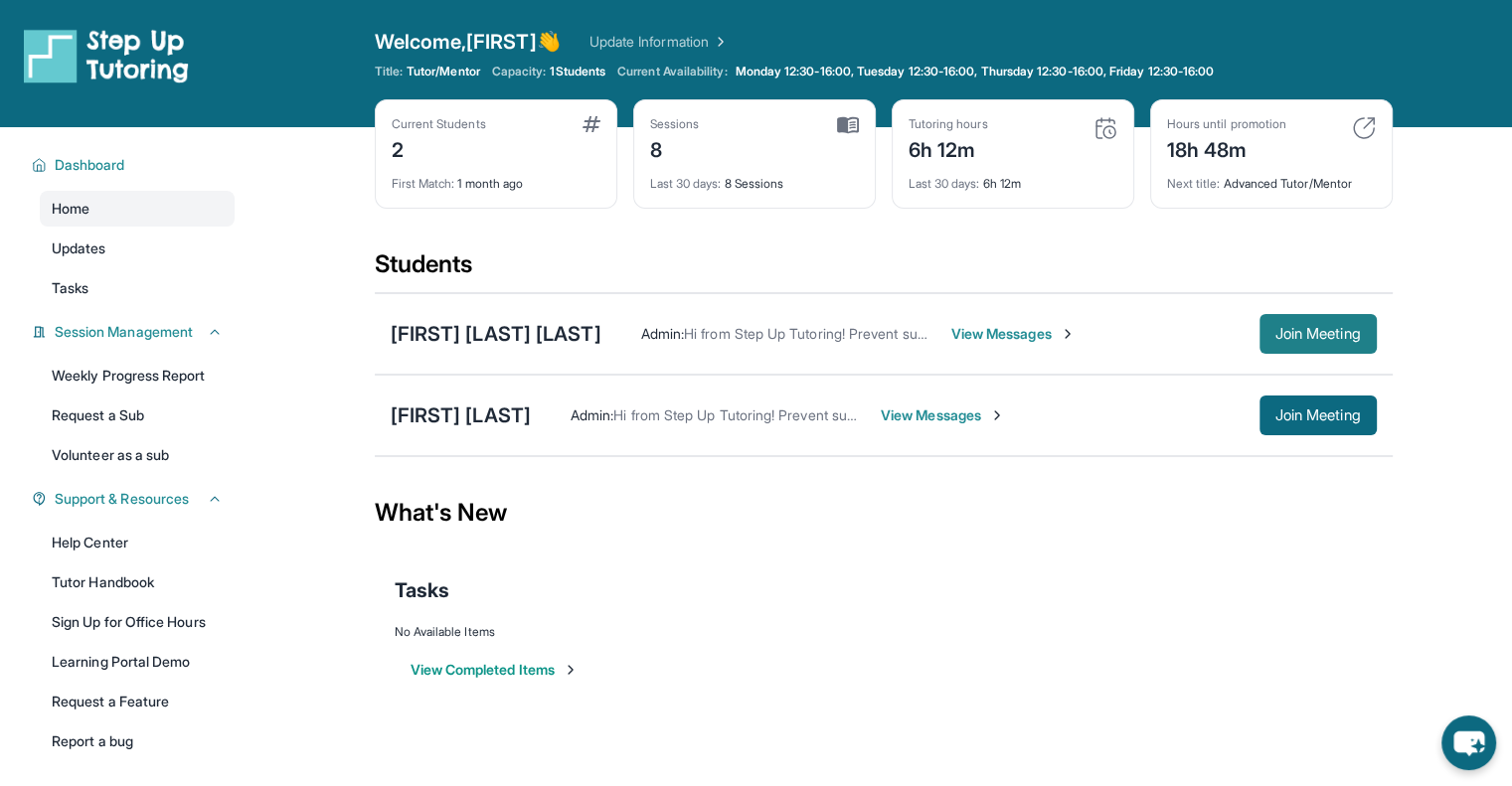 click on "Join Meeting" at bounding box center [1318, 334] 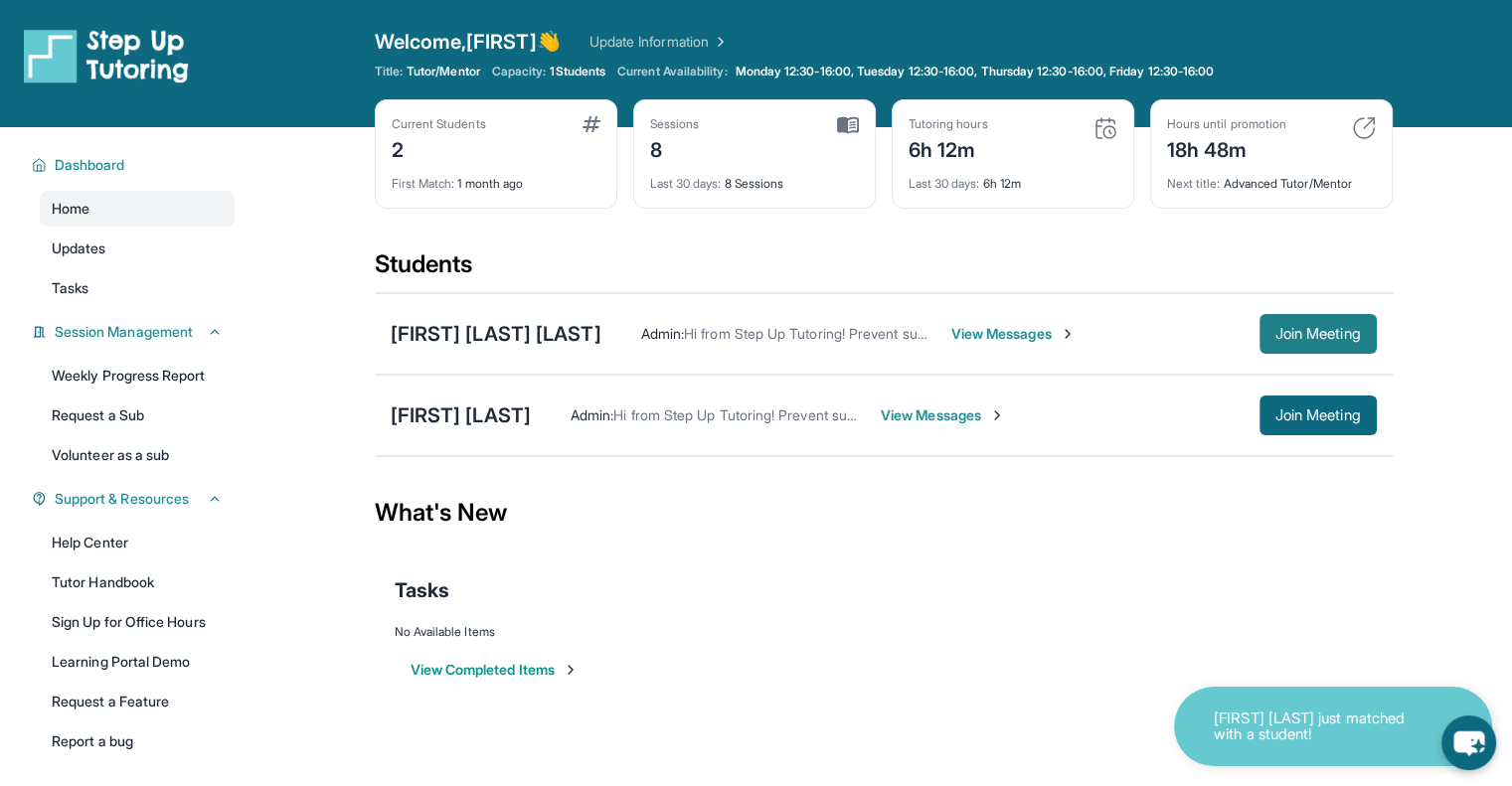 click on "Join Meeting" at bounding box center (1318, 334) 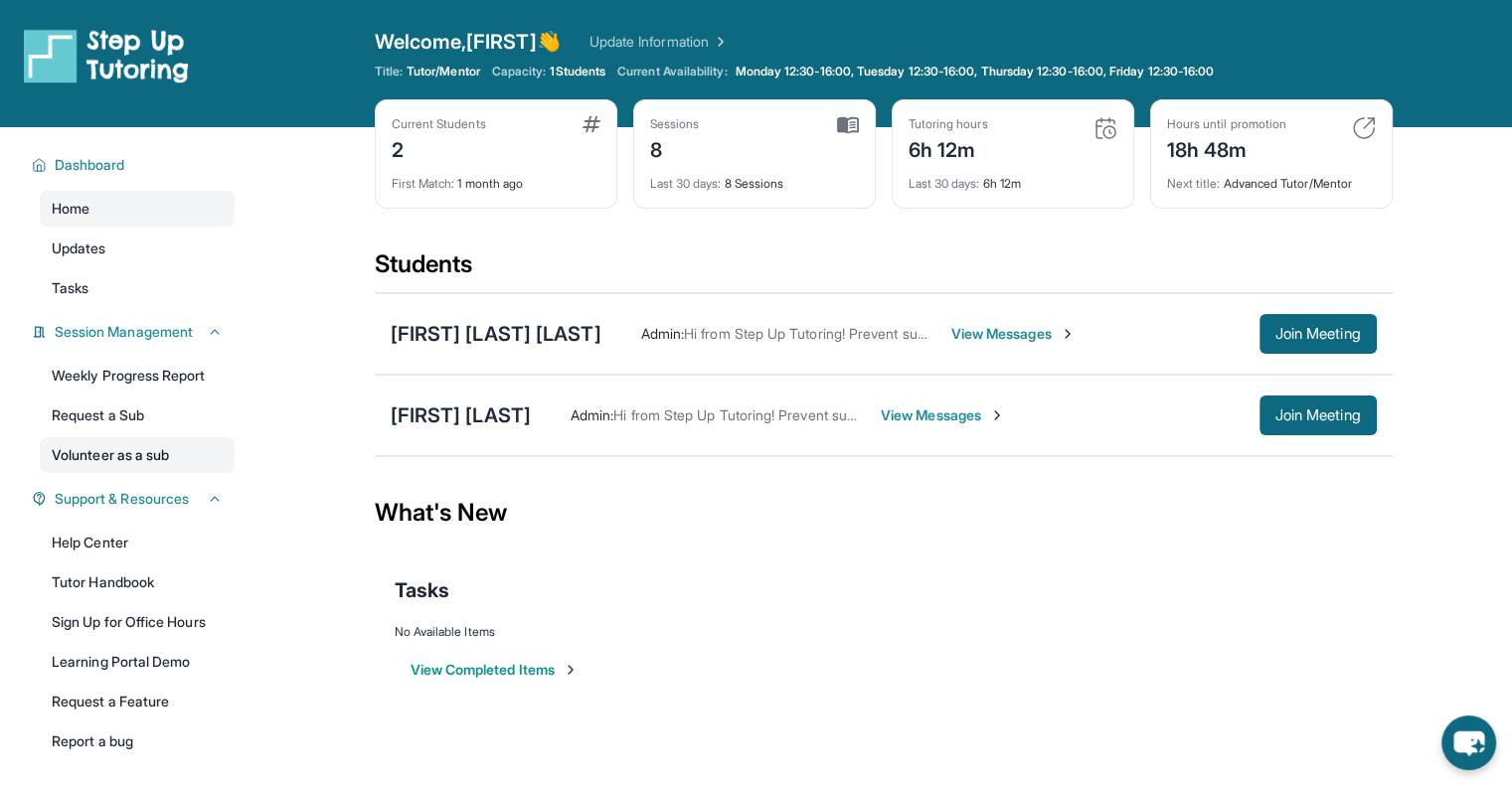 click on "Volunteer as a sub" at bounding box center [137, 455] 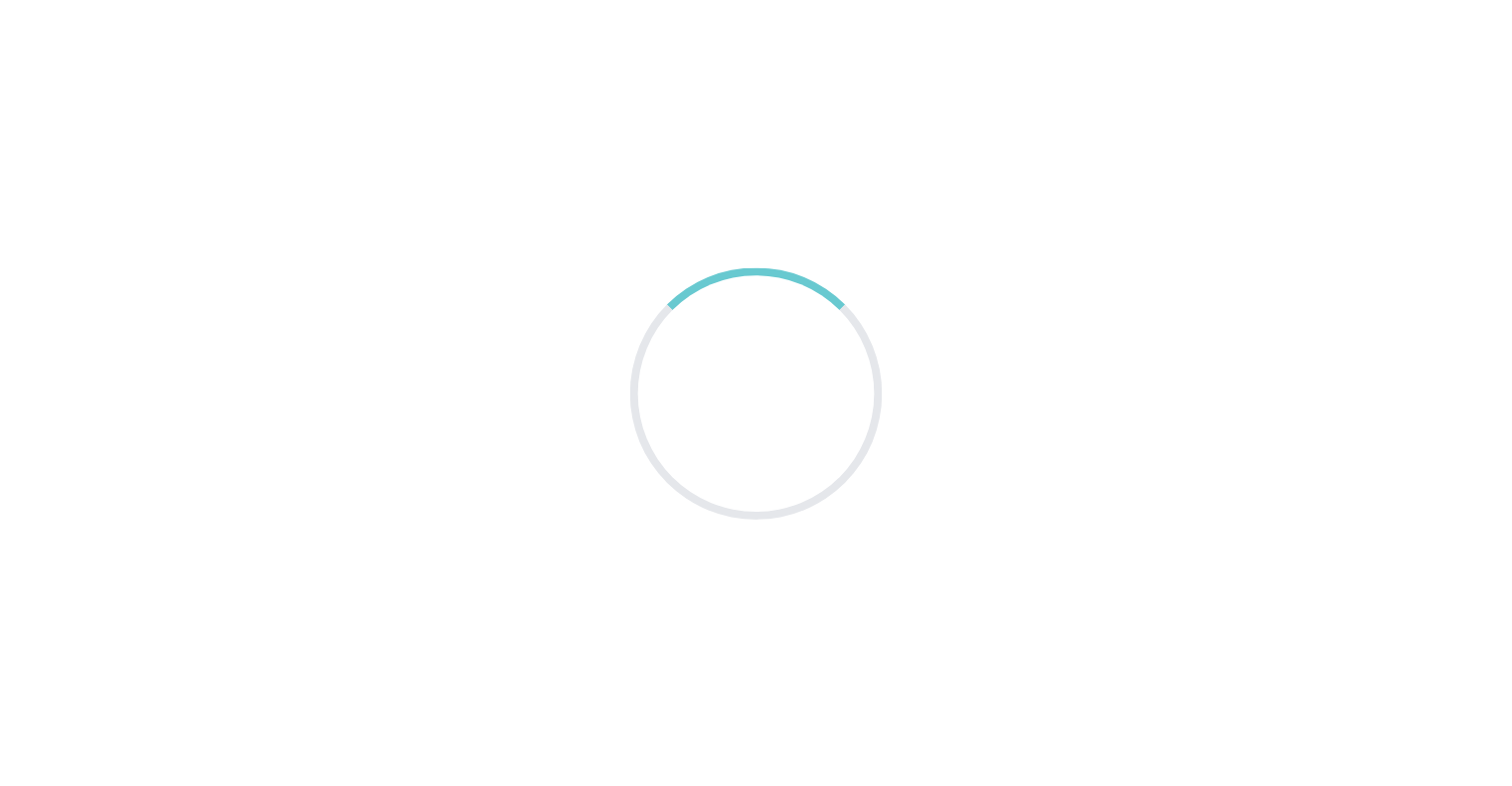 scroll, scrollTop: 0, scrollLeft: 0, axis: both 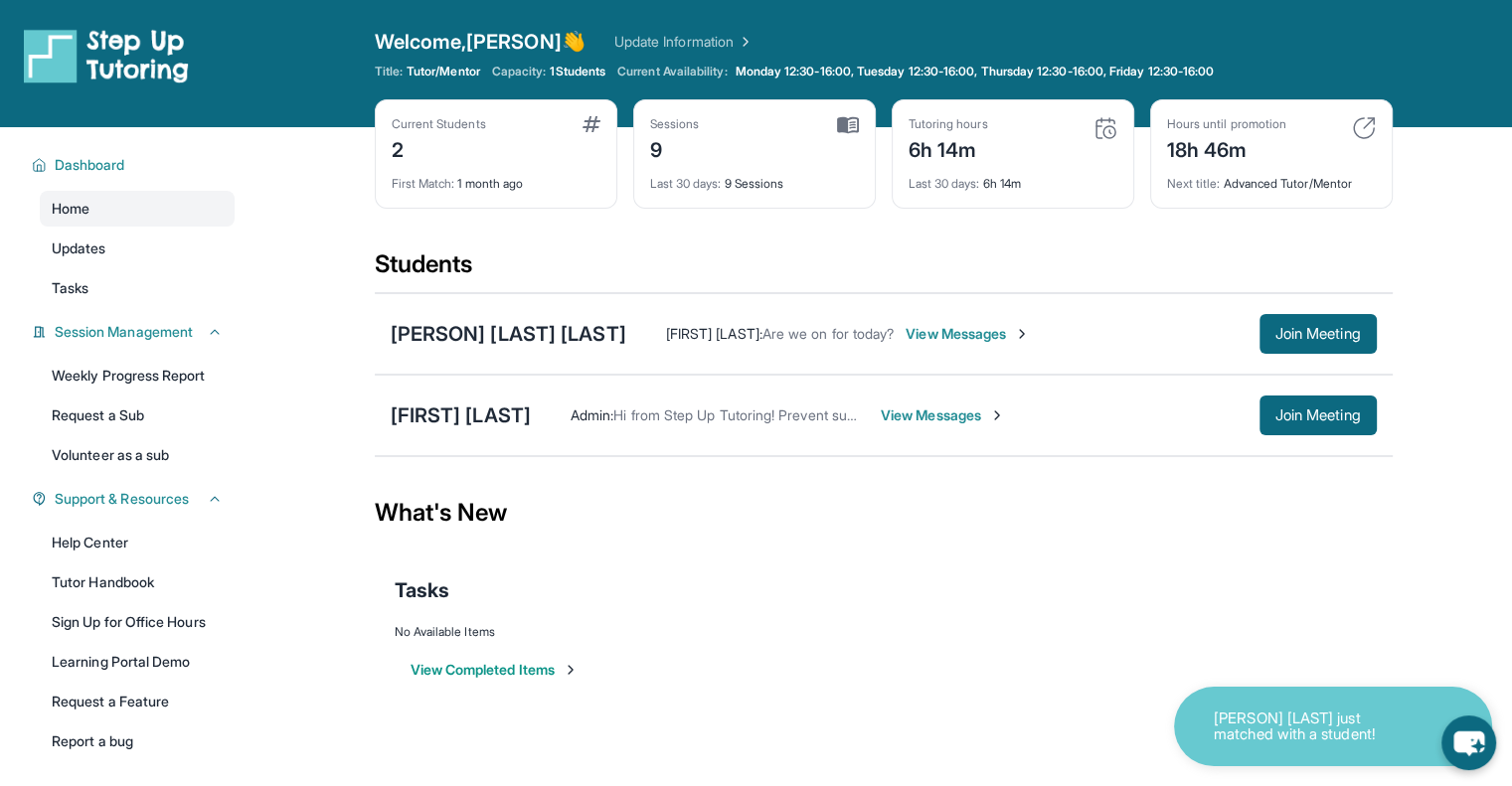 click on "View Messages" at bounding box center [967, 334] 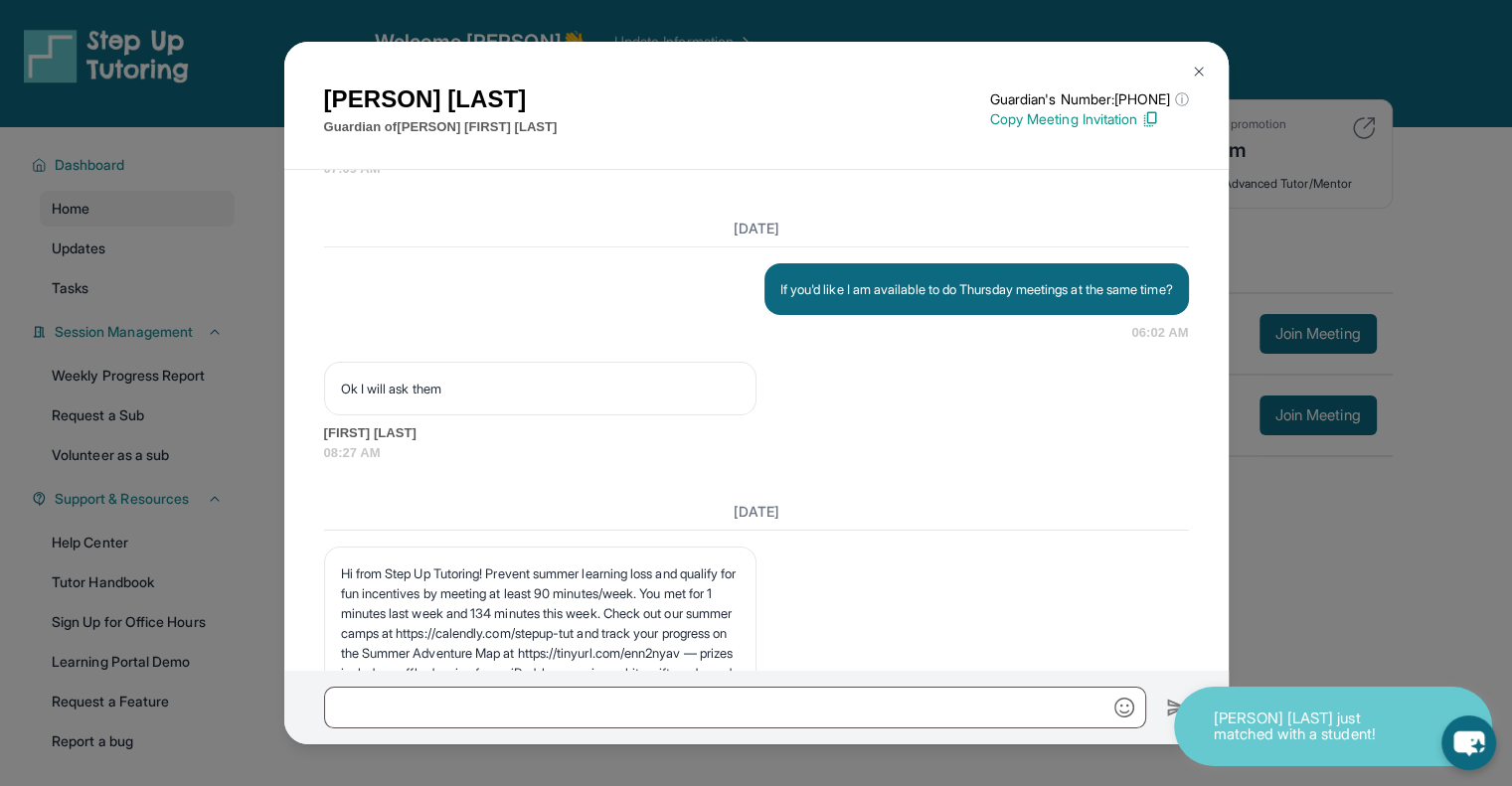 scroll, scrollTop: 9126, scrollLeft: 0, axis: vertical 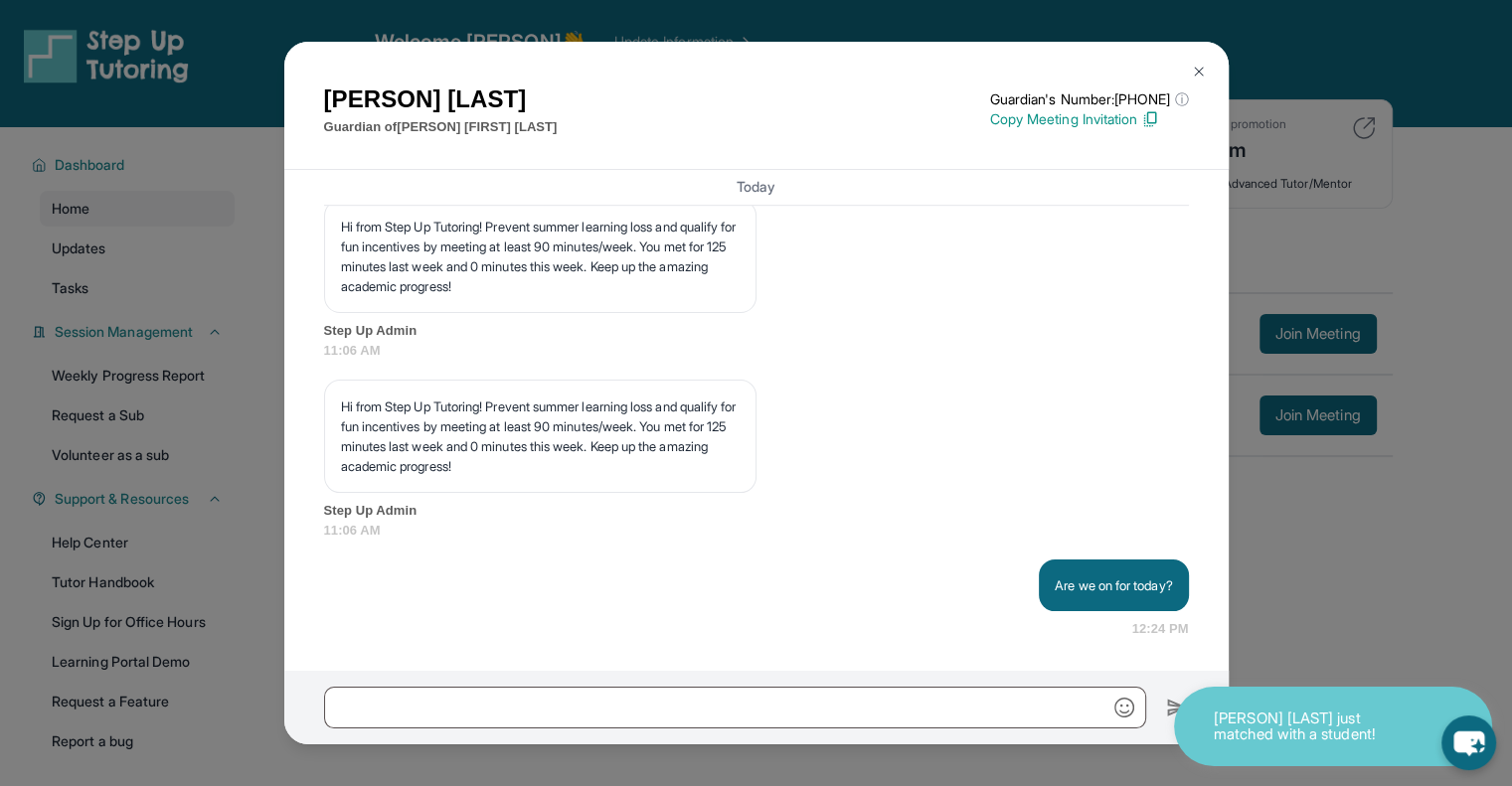 click at bounding box center (1199, 72) 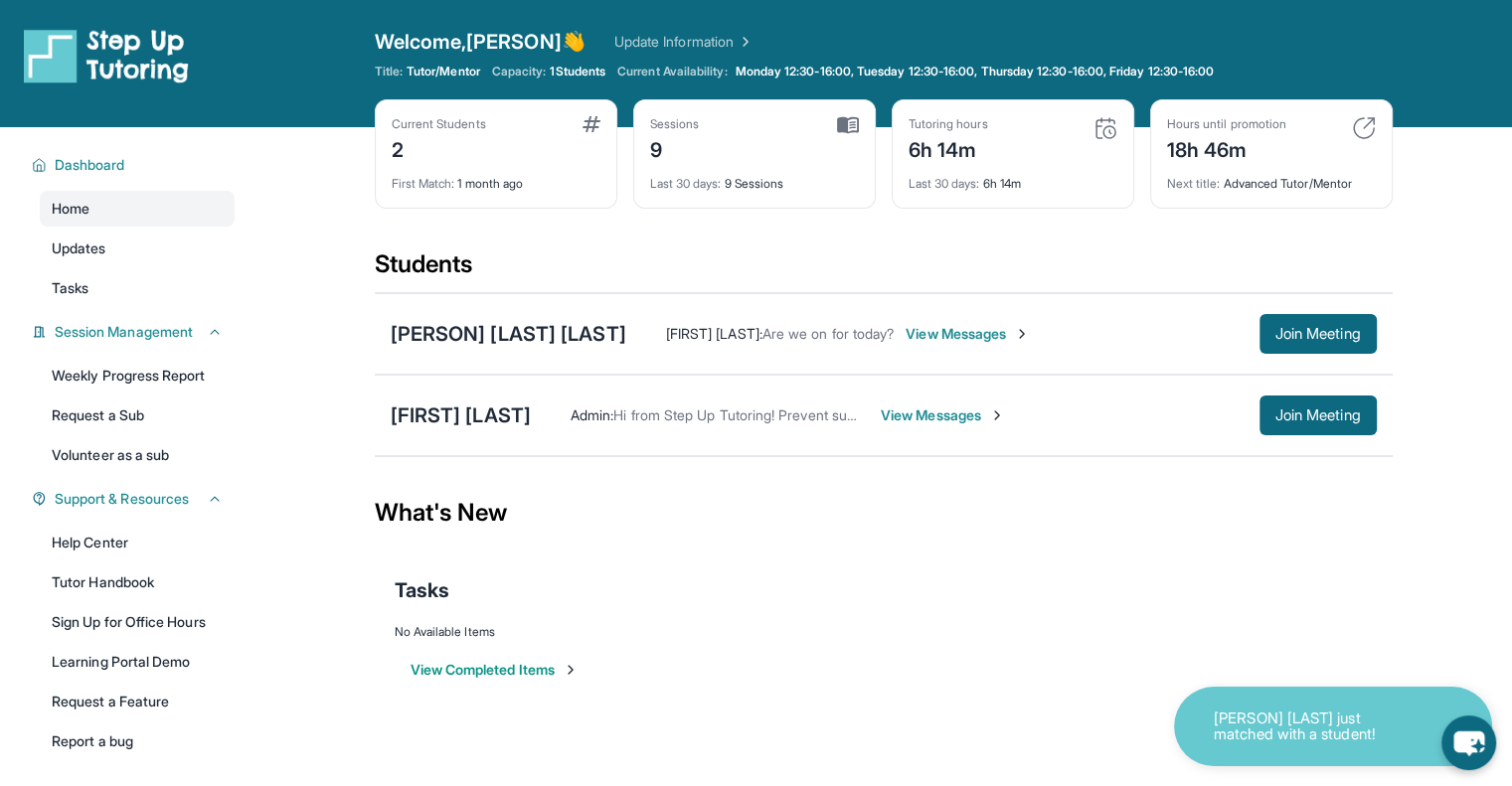 click on "View Messages" at bounding box center [967, 334] 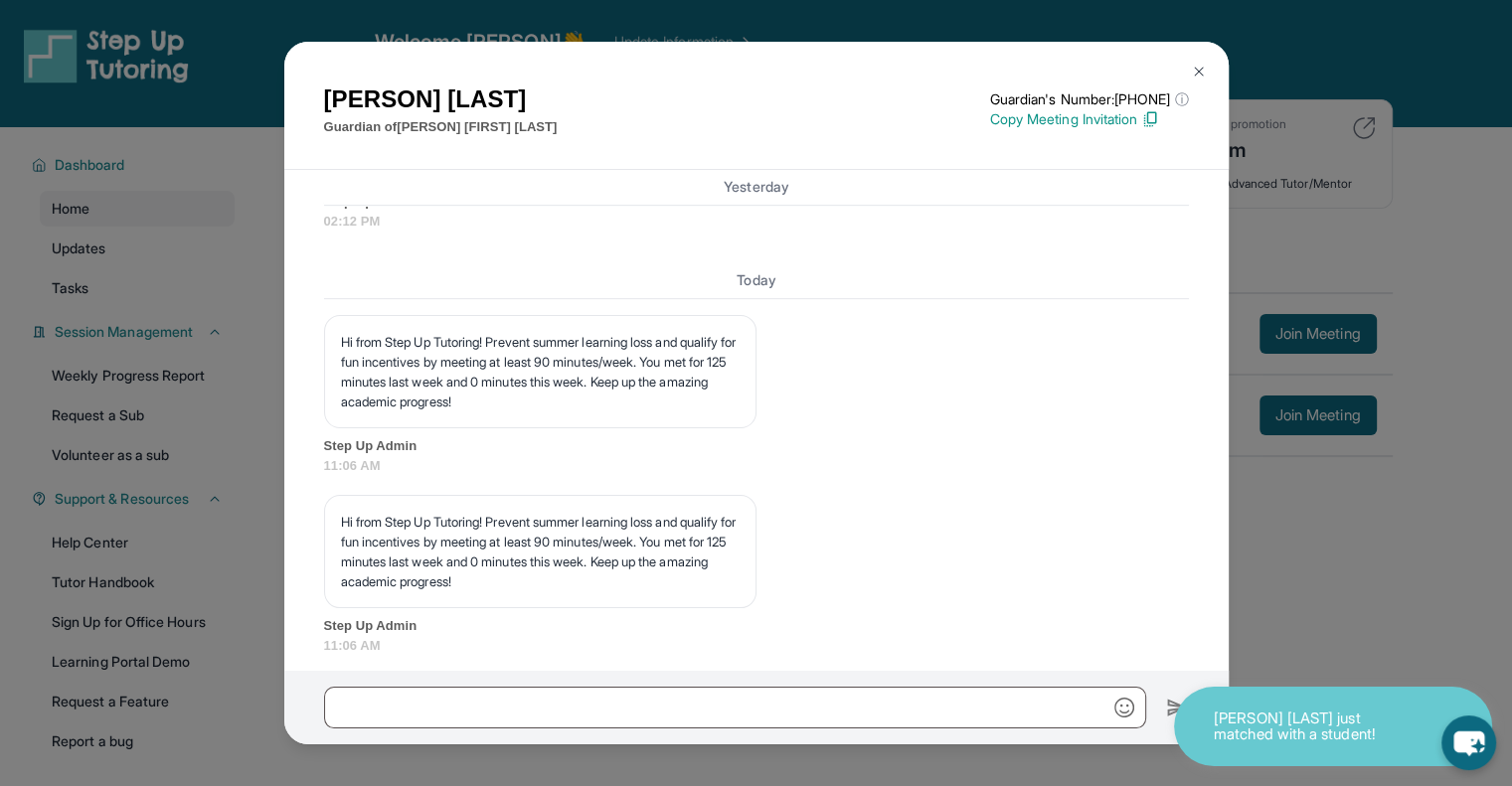 scroll, scrollTop: 9126, scrollLeft: 0, axis: vertical 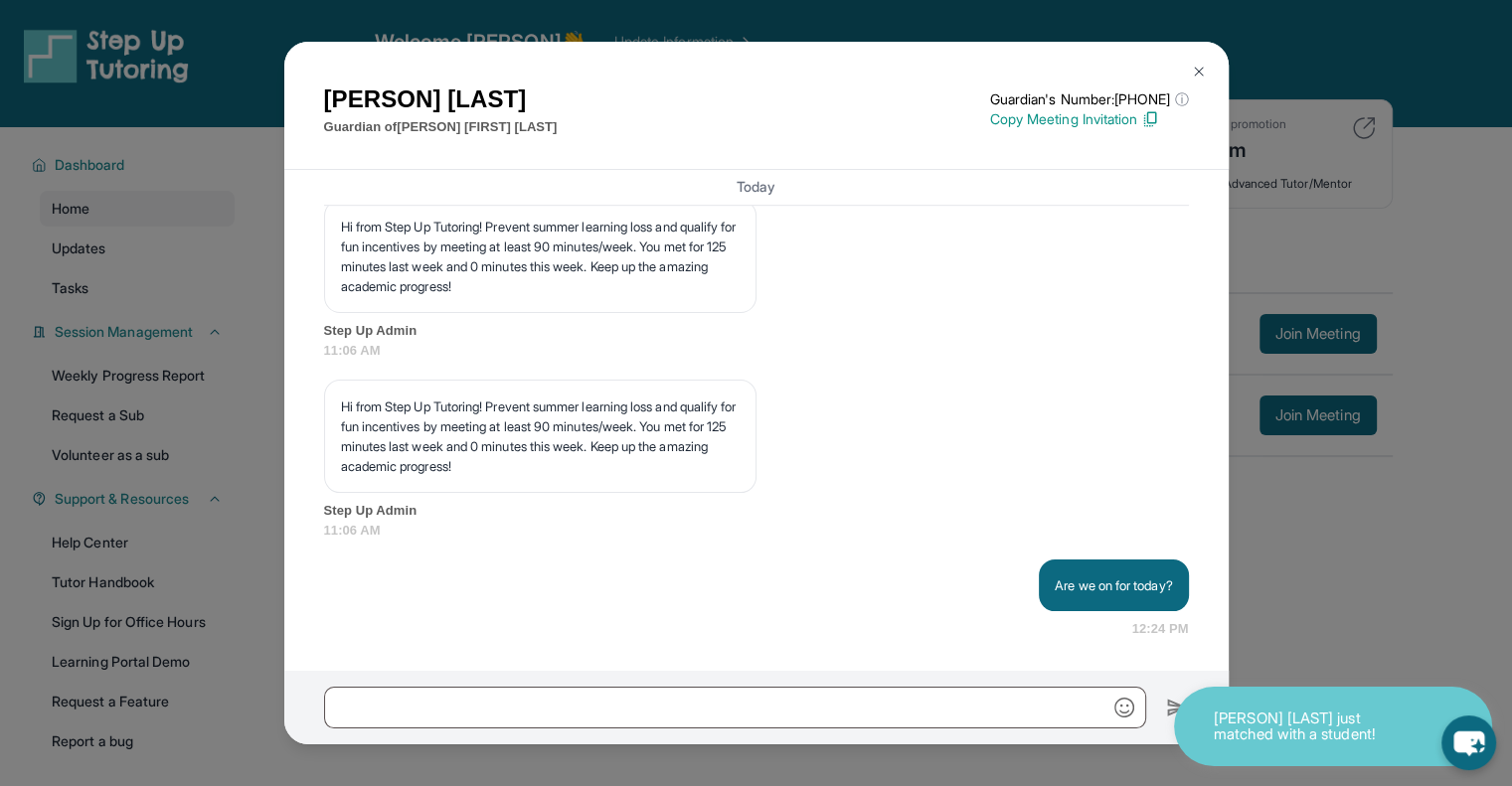 click at bounding box center [1199, 72] 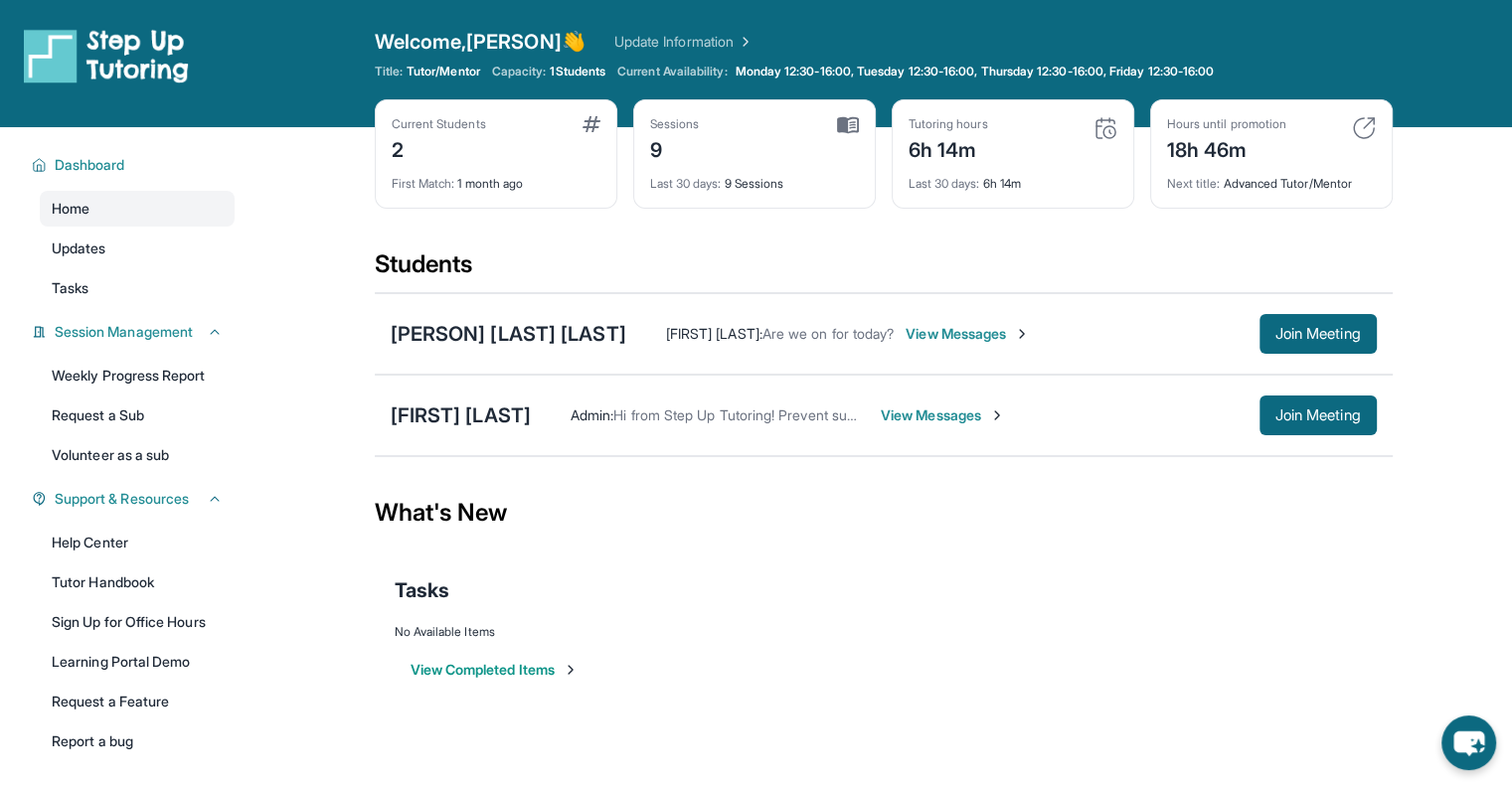 click on "What's New" at bounding box center [884, 513] 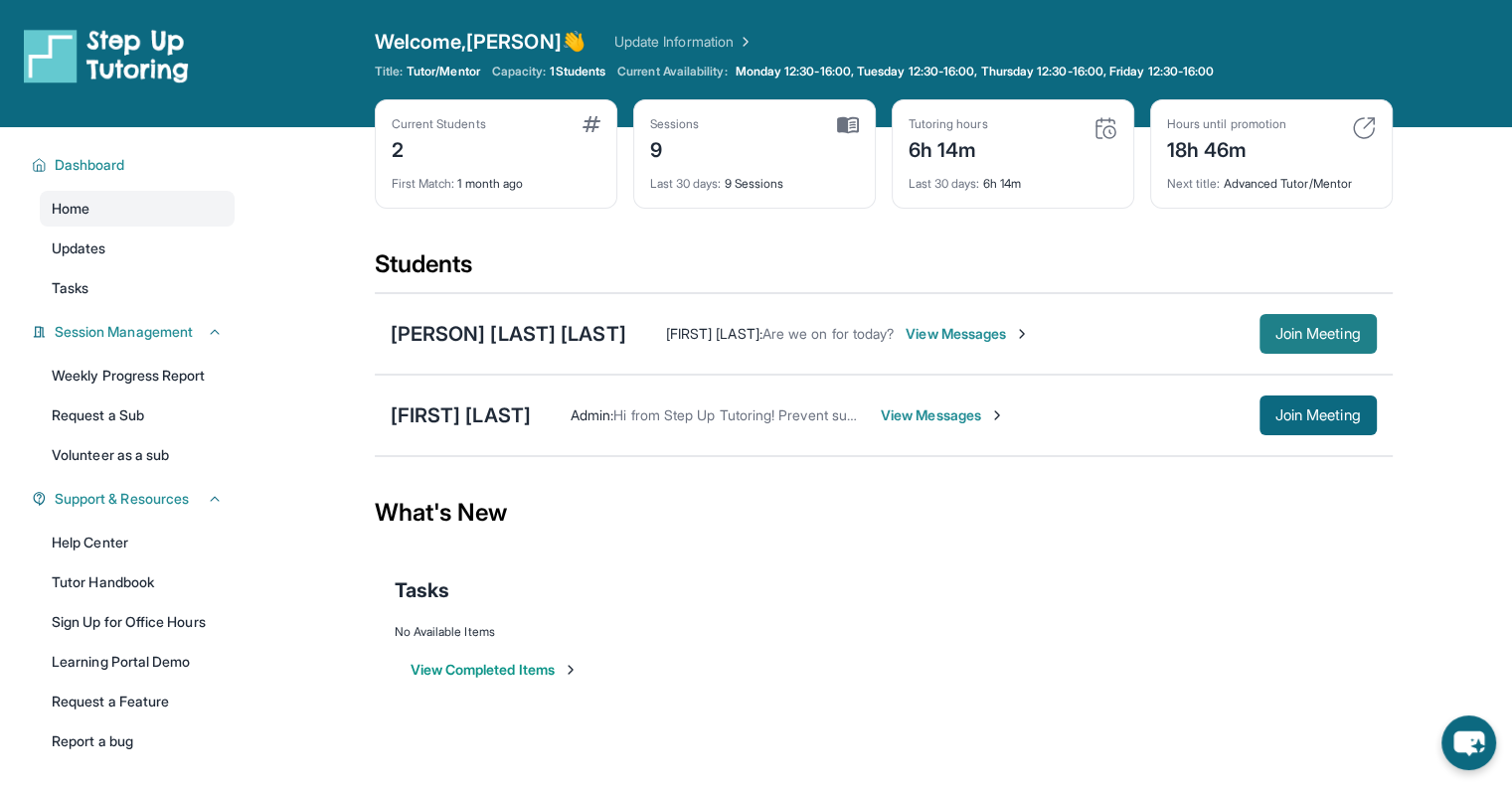 click on "Join Meeting" at bounding box center (1318, 334) 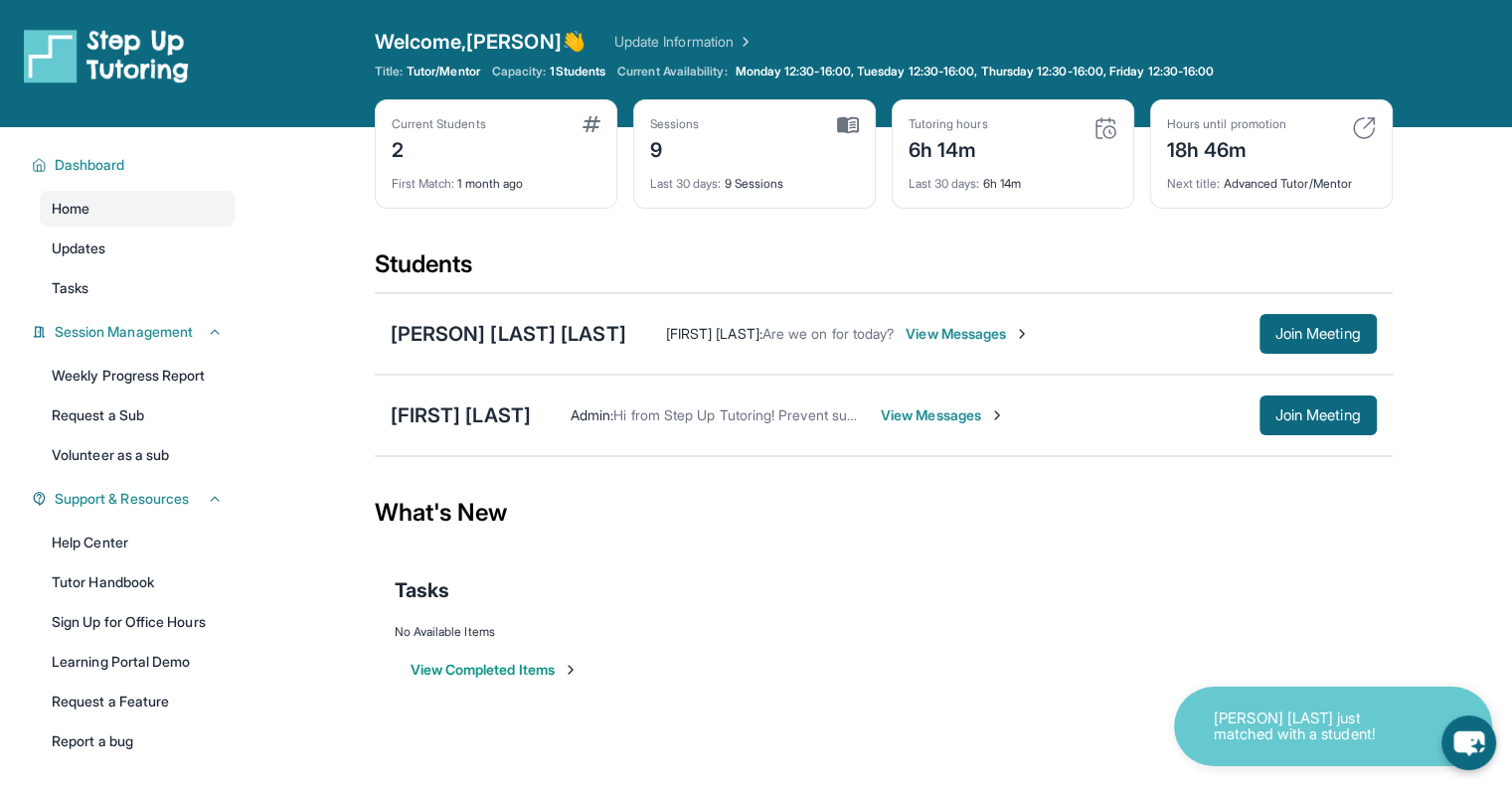 click on "Capacity:" at bounding box center [519, 72] 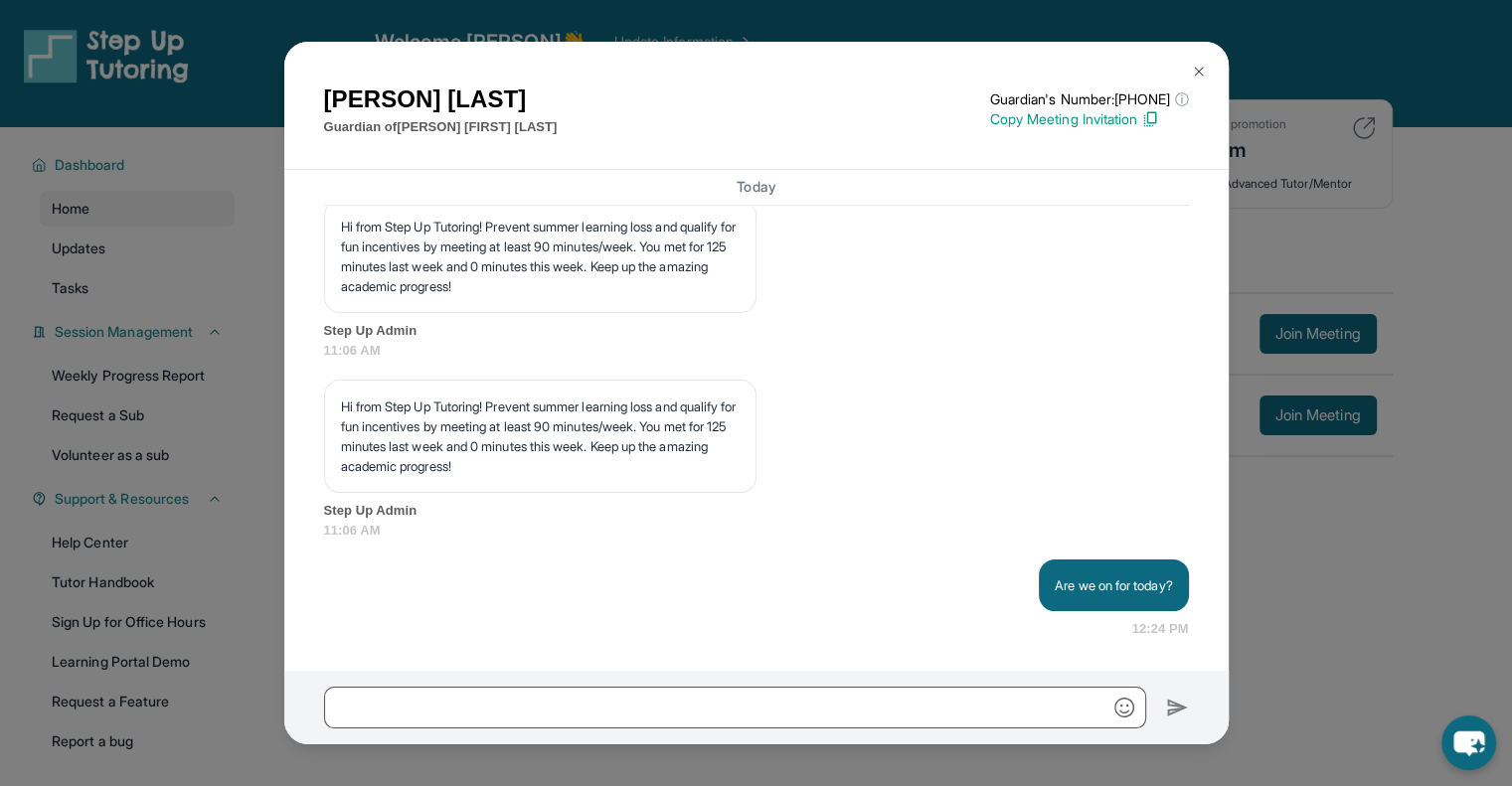 scroll, scrollTop: 9126, scrollLeft: 0, axis: vertical 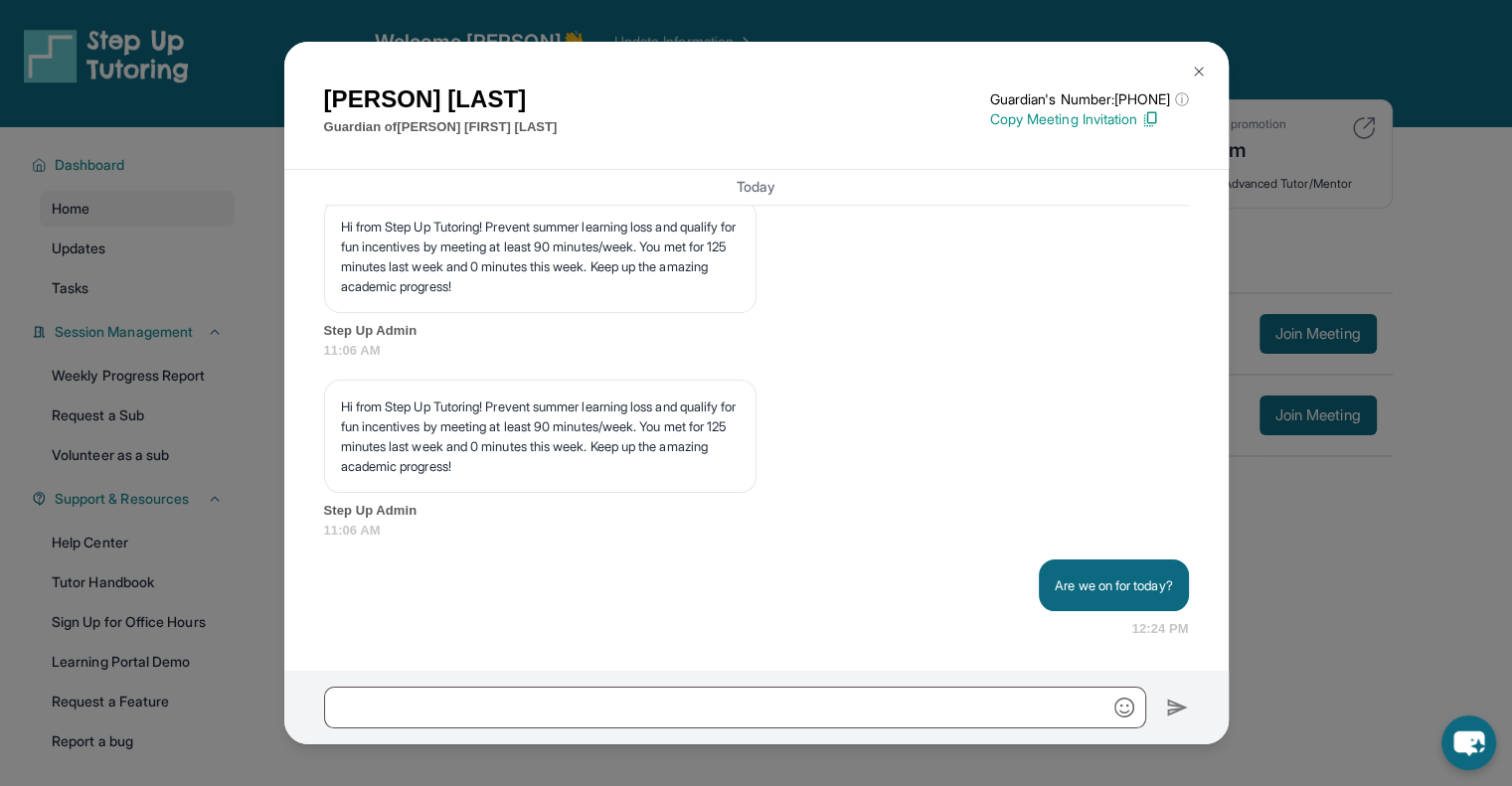 click at bounding box center [1199, 72] 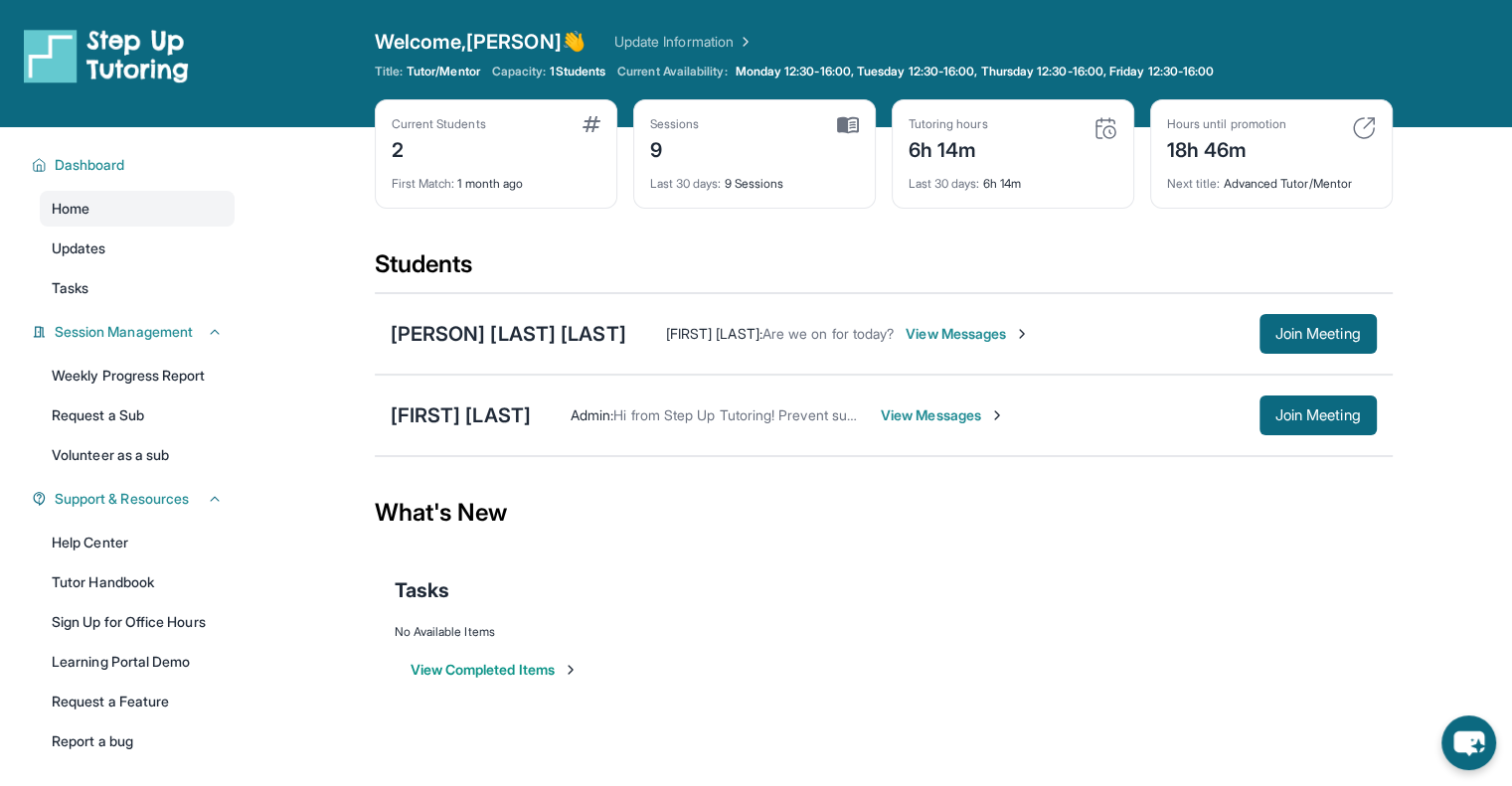 click on "View Messages" at bounding box center (967, 334) 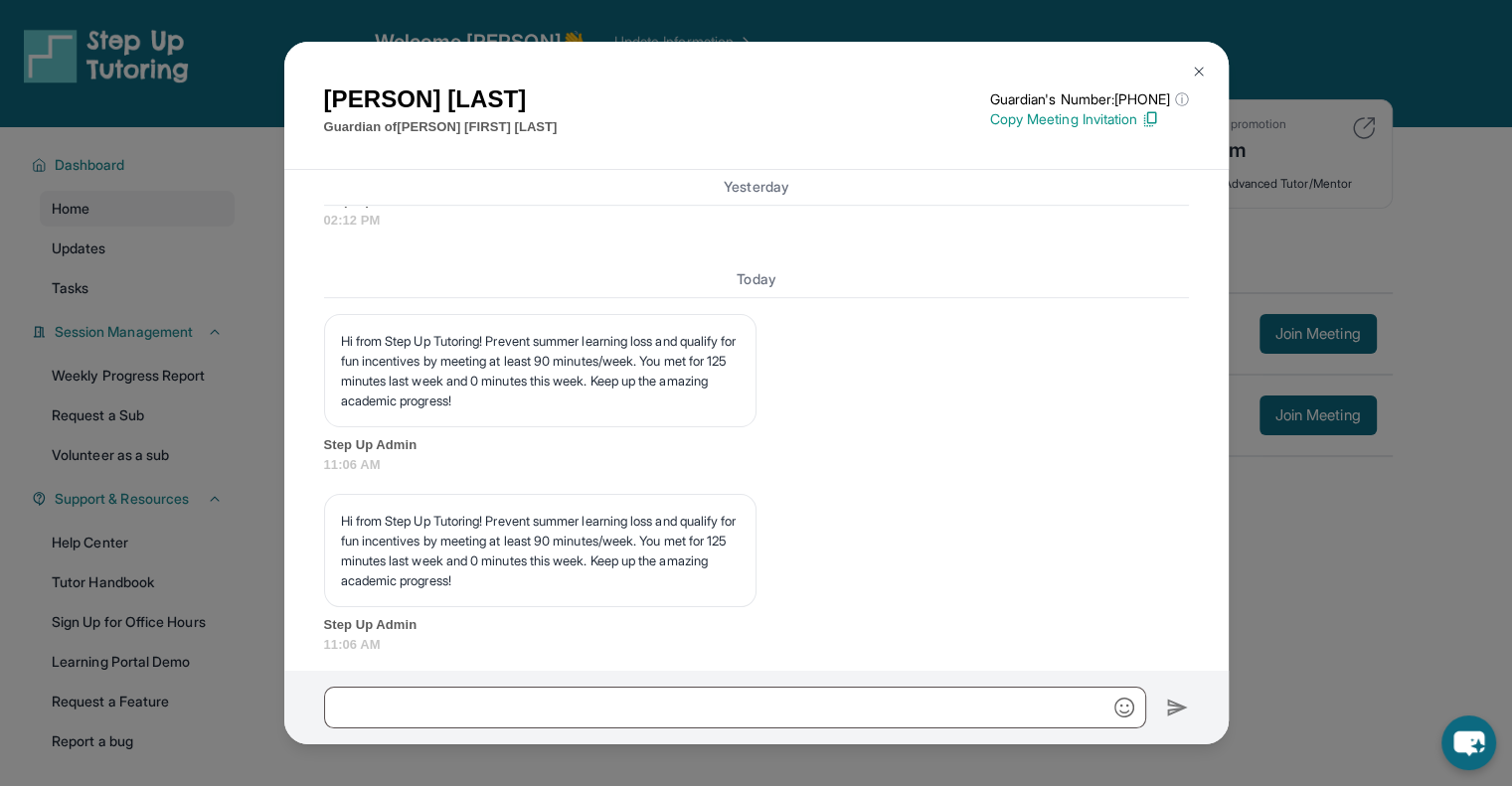 scroll, scrollTop: 9126, scrollLeft: 0, axis: vertical 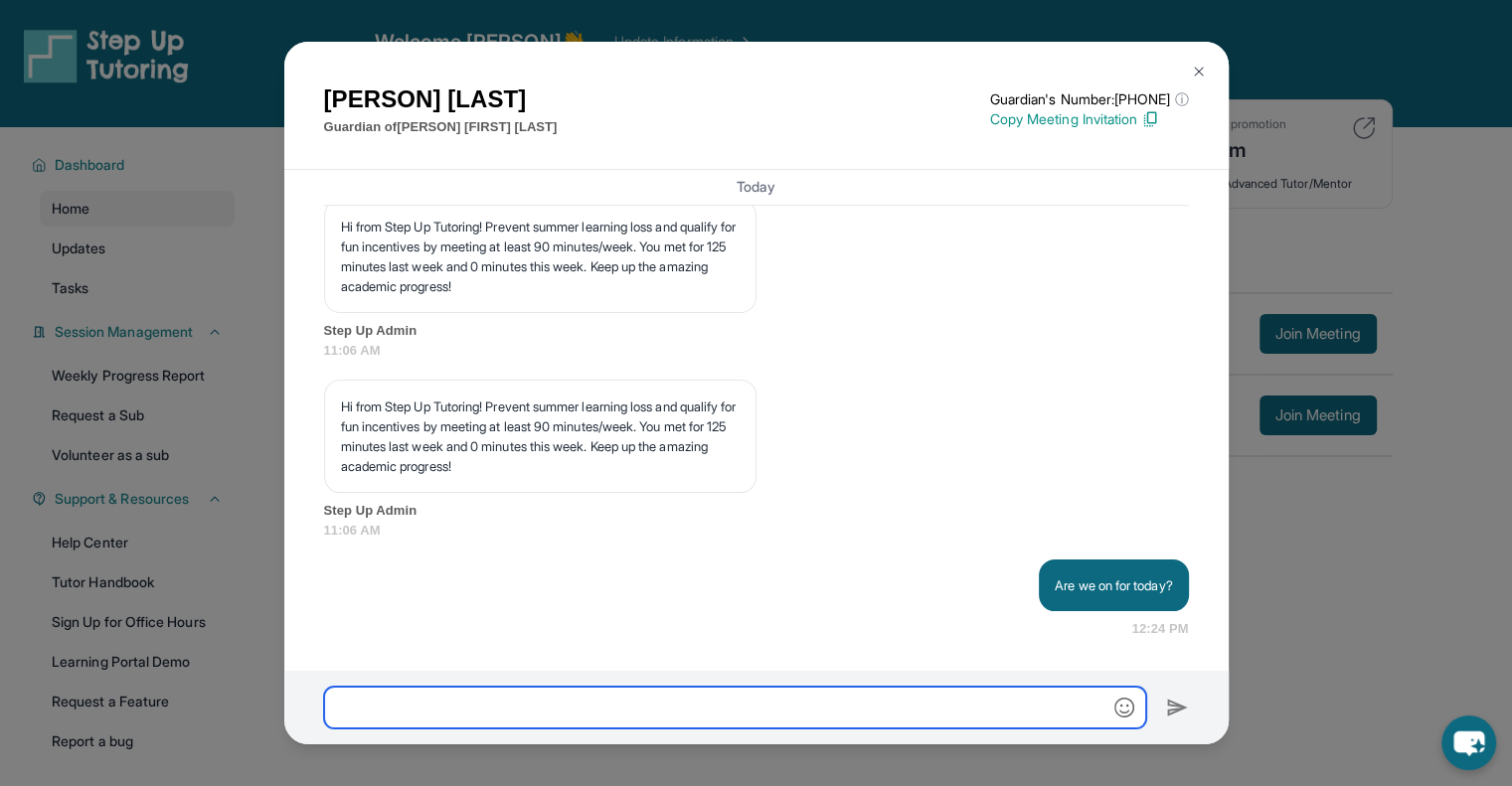 click at bounding box center [735, 707] 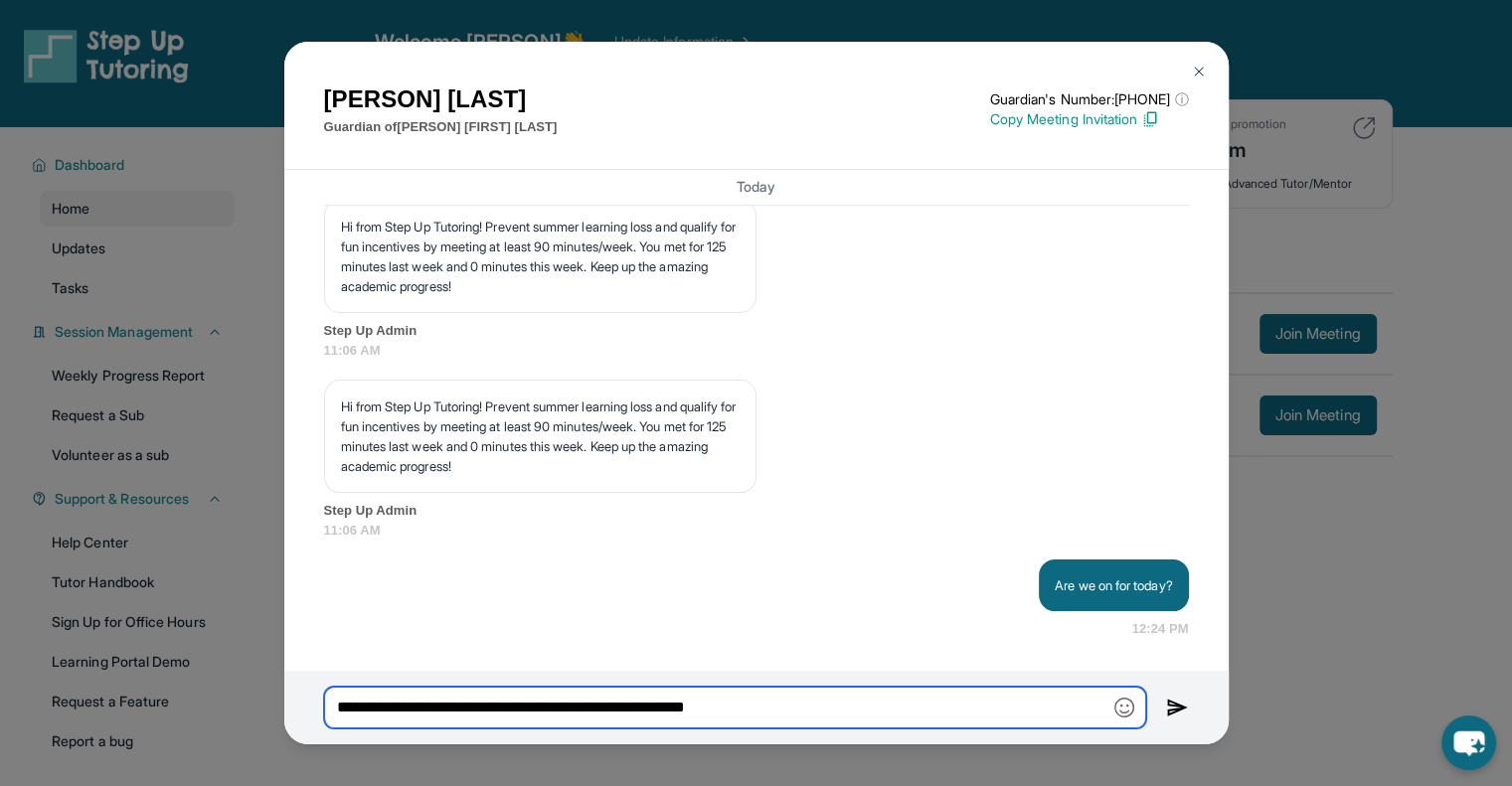 type on "**********" 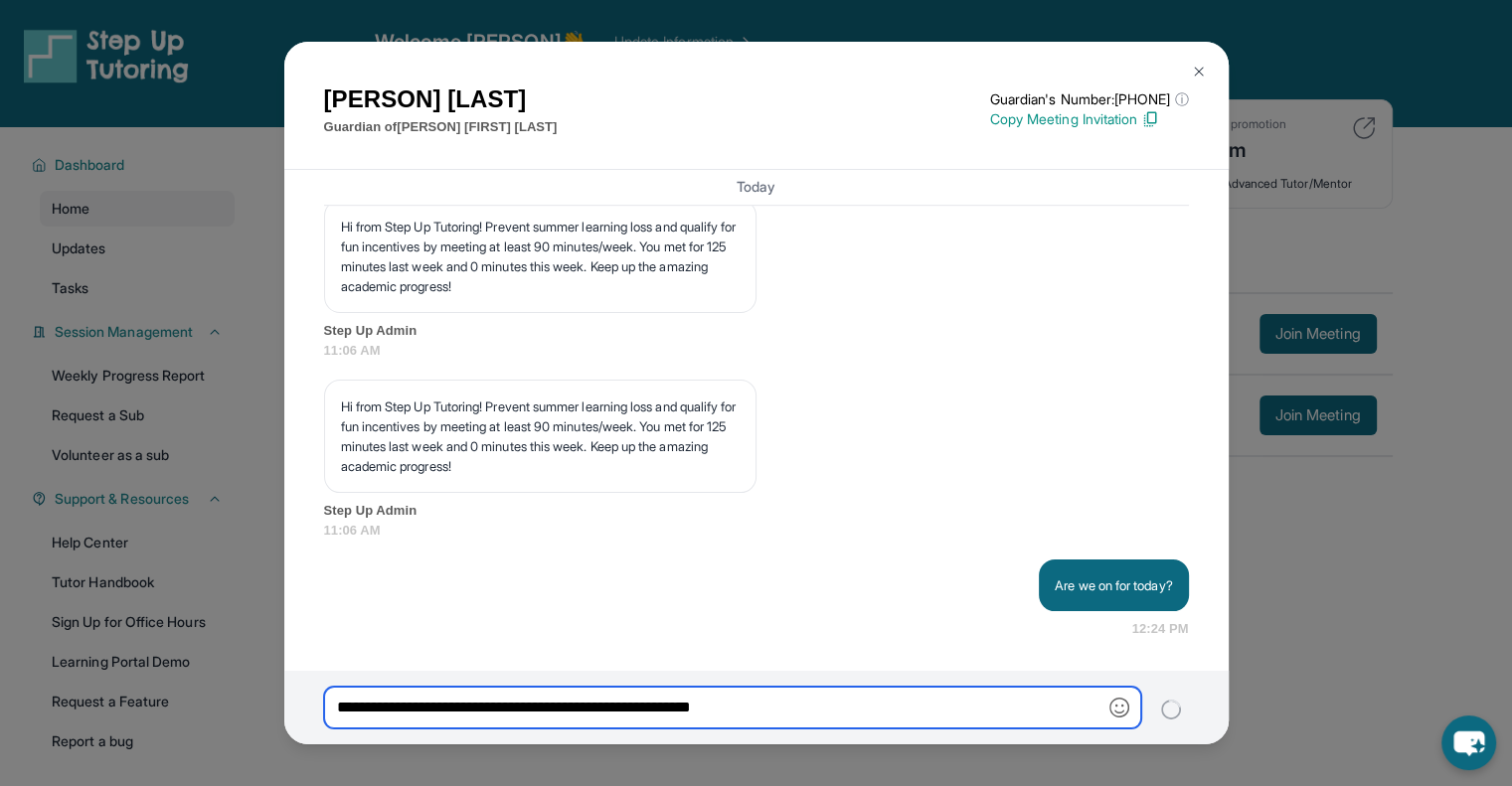 type 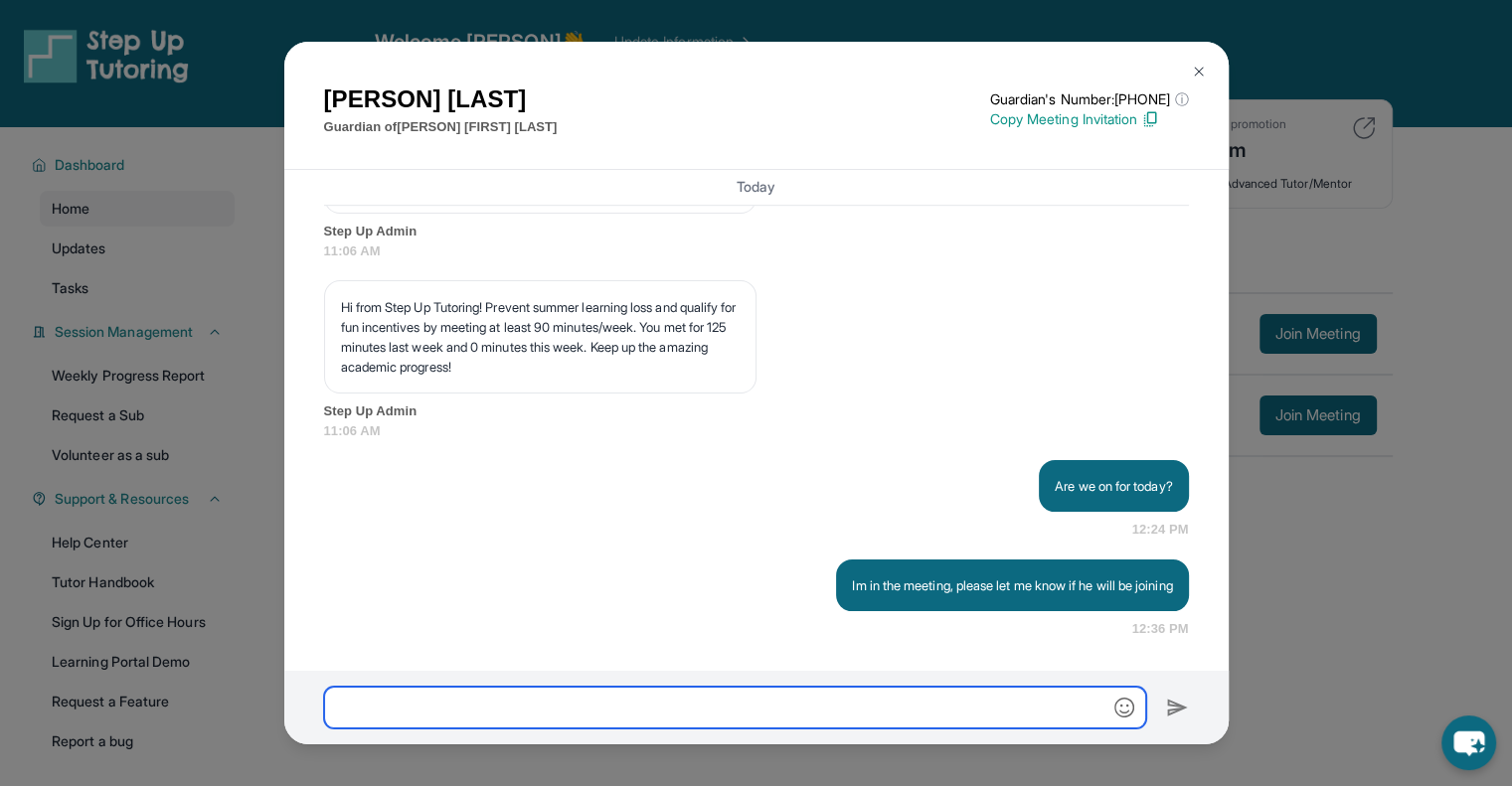 scroll, scrollTop: 9225, scrollLeft: 0, axis: vertical 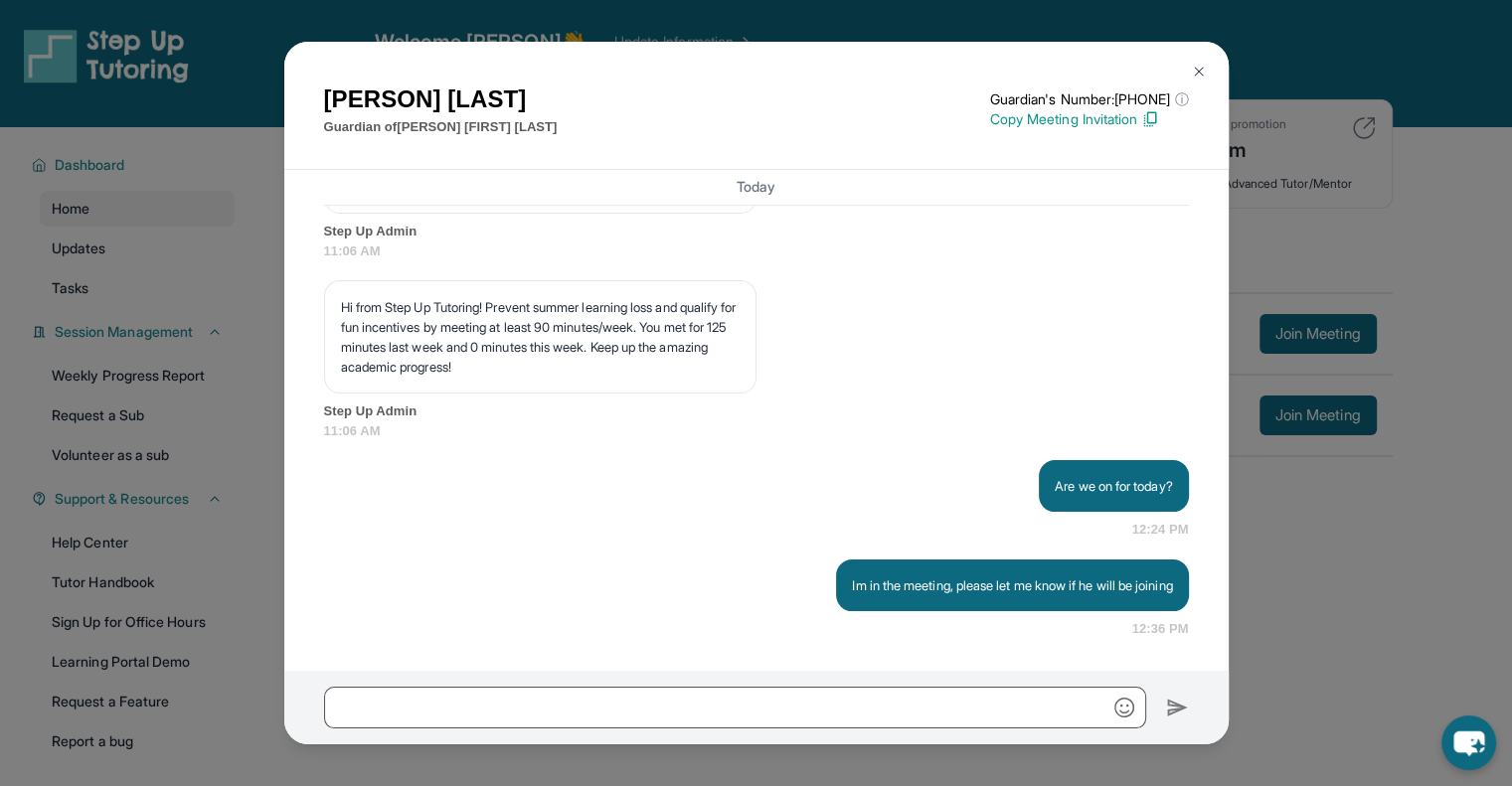 click at bounding box center [1199, 72] 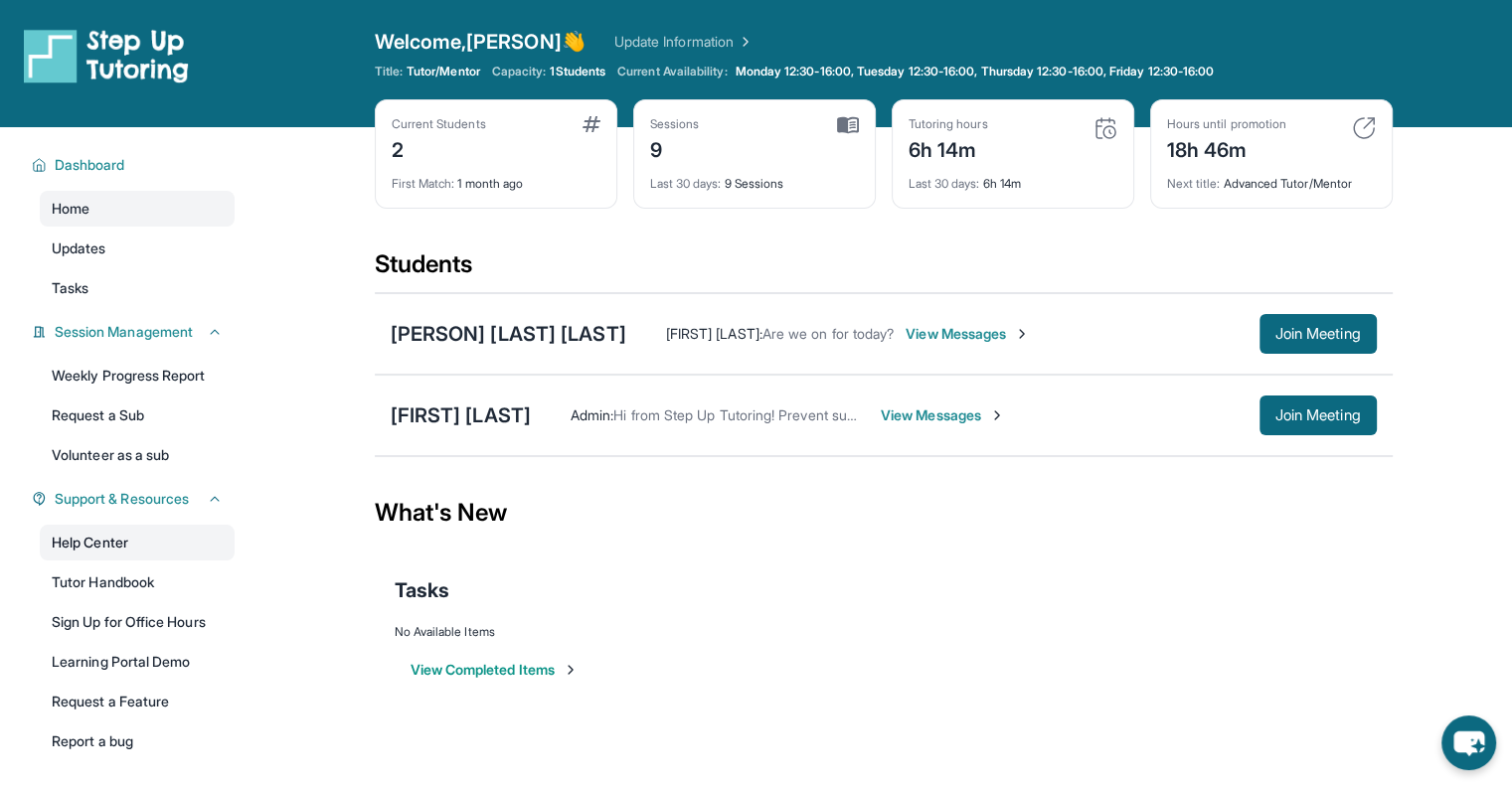 click on "Help Center" at bounding box center (137, 543) 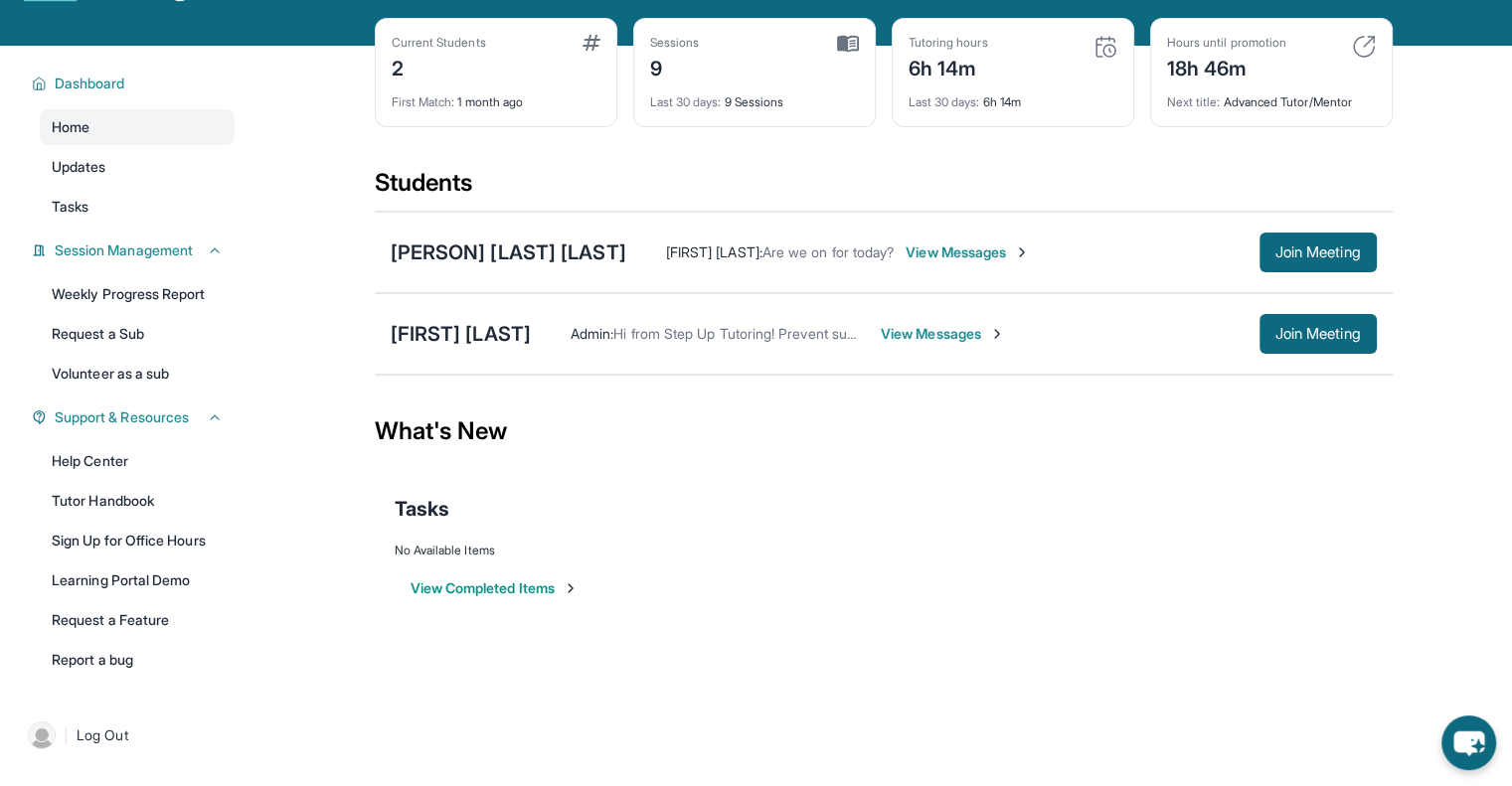 scroll, scrollTop: 127, scrollLeft: 0, axis: vertical 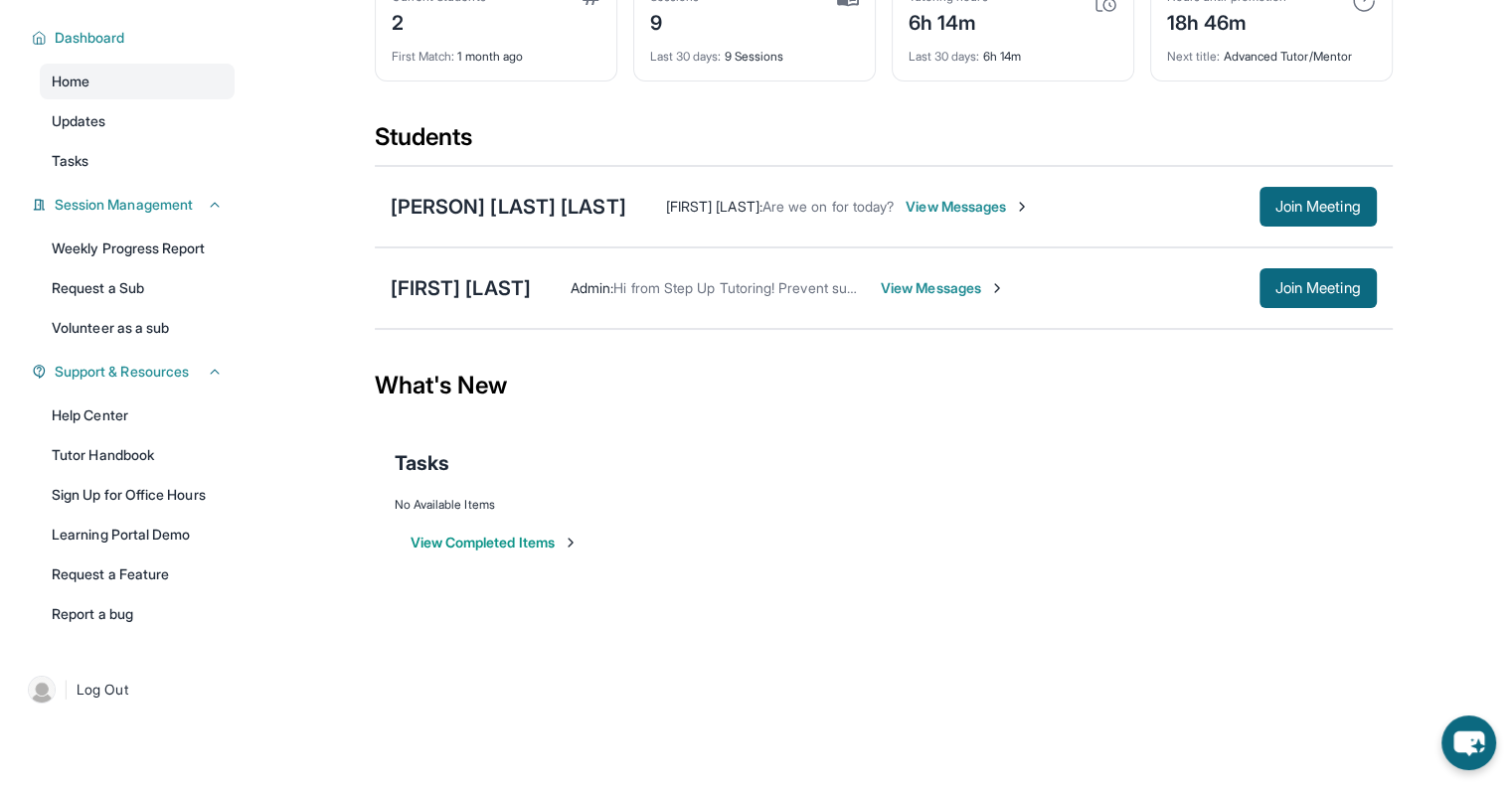 click on "View Messages" at bounding box center (967, 207) 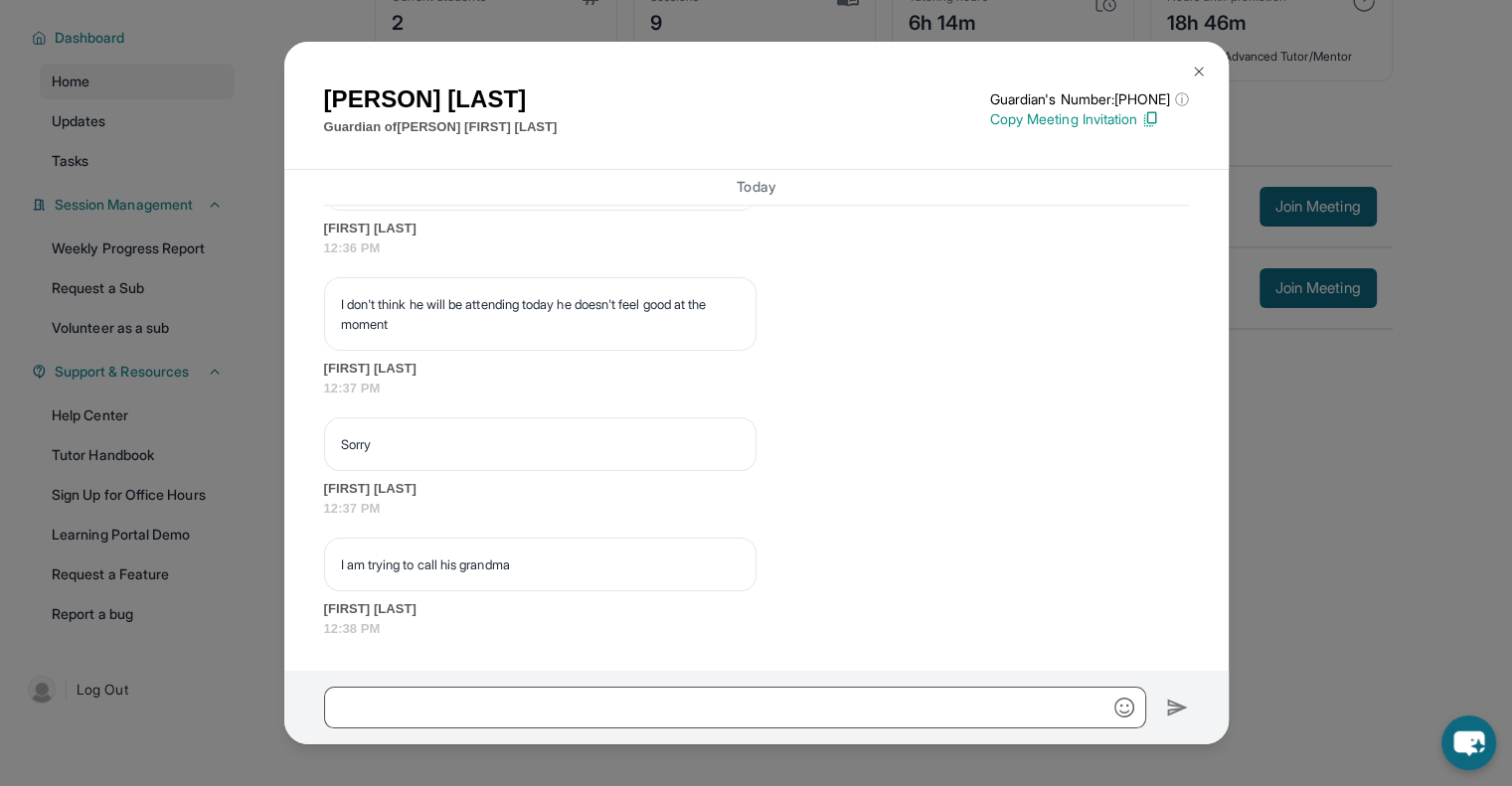 scroll, scrollTop: 9724, scrollLeft: 0, axis: vertical 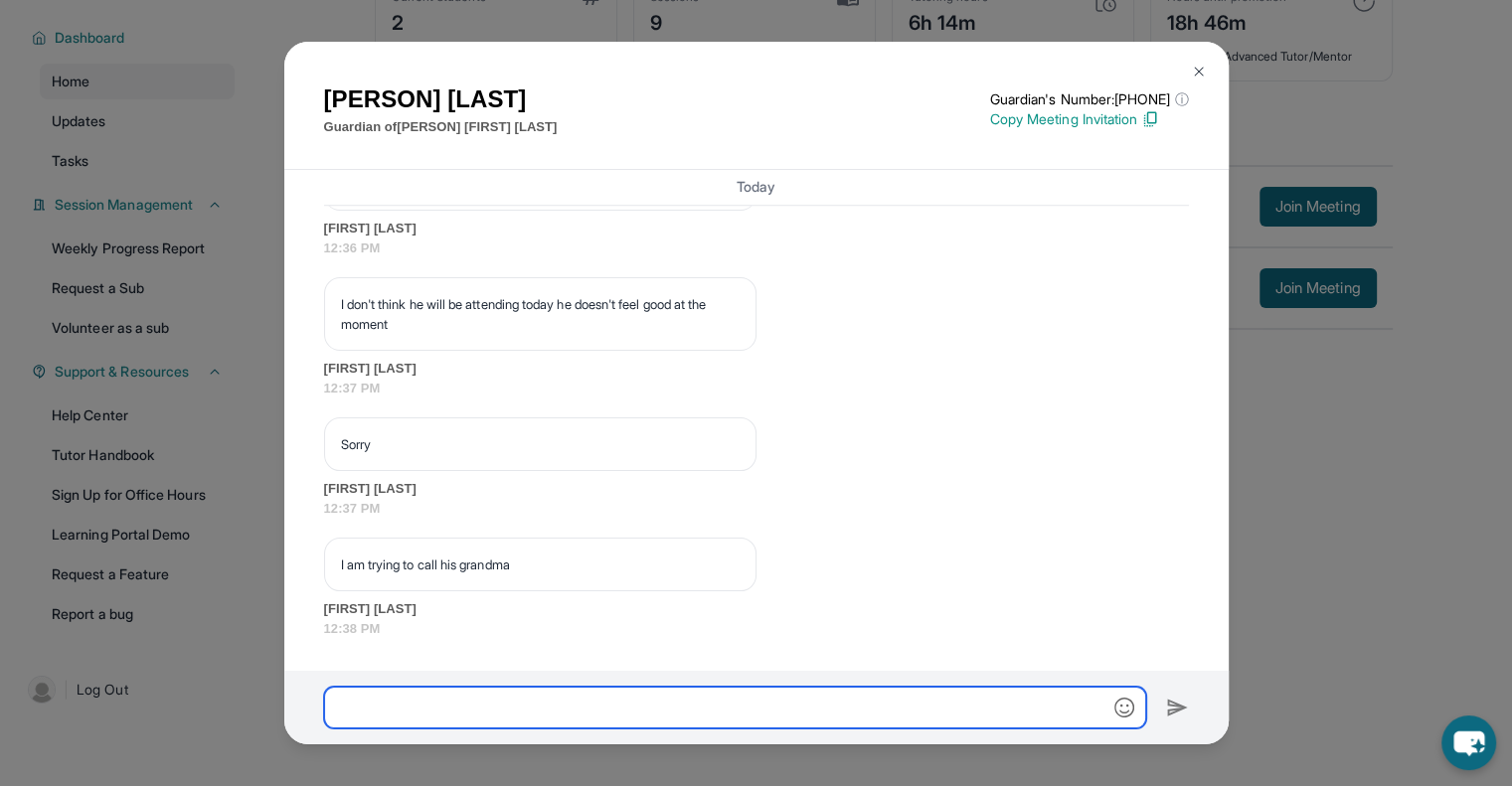 click at bounding box center [735, 707] 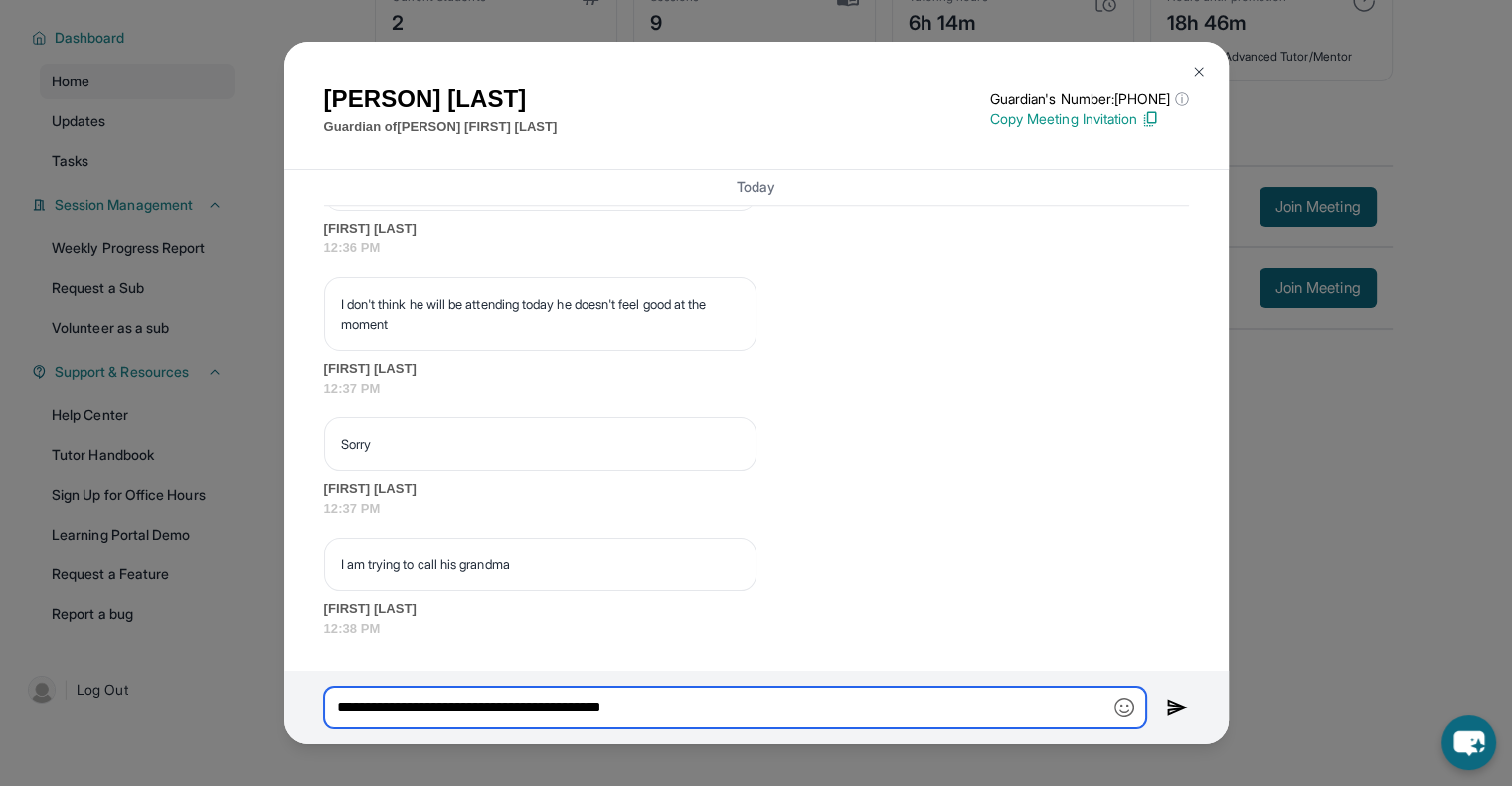 type on "**********" 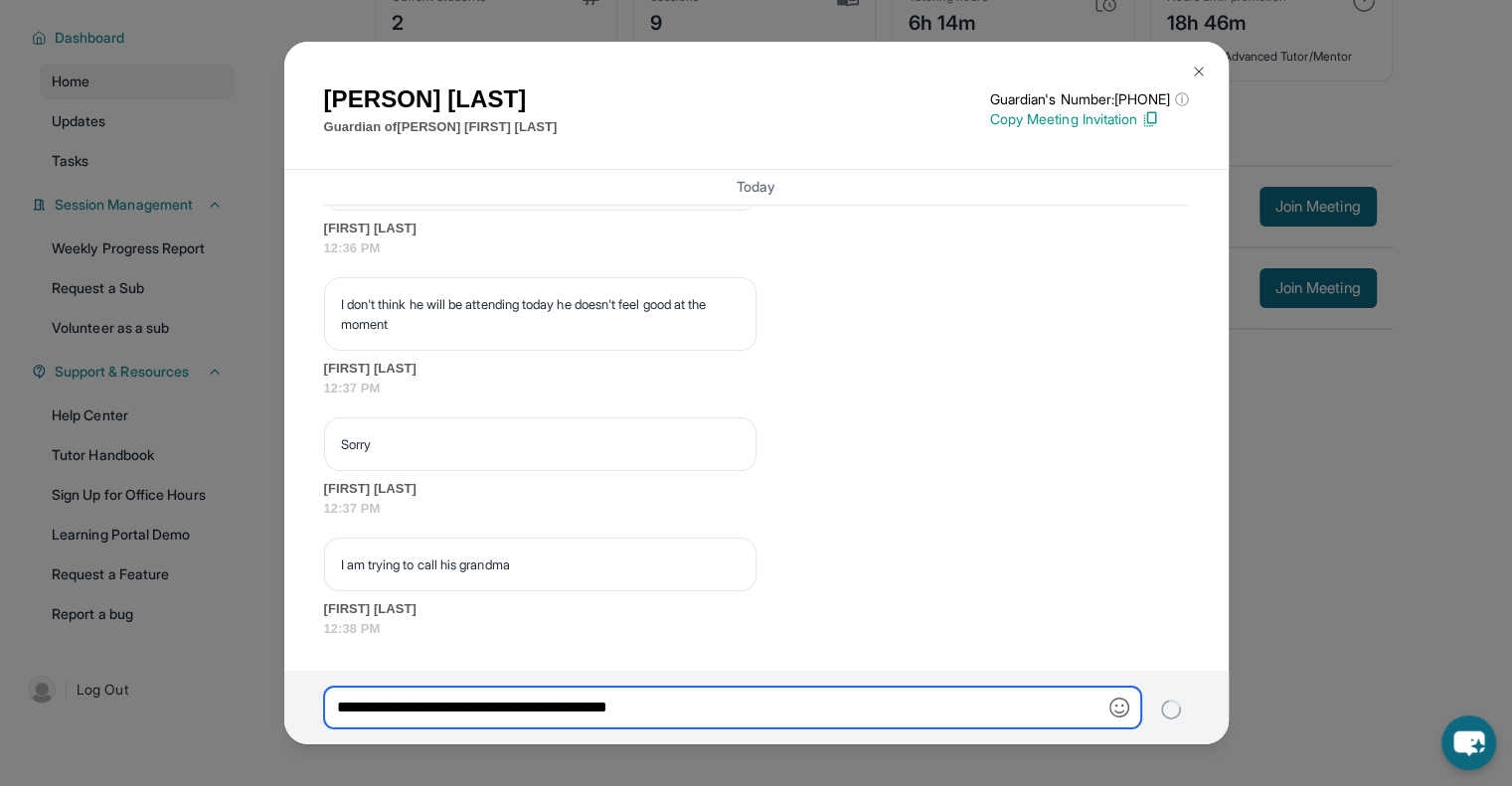 type 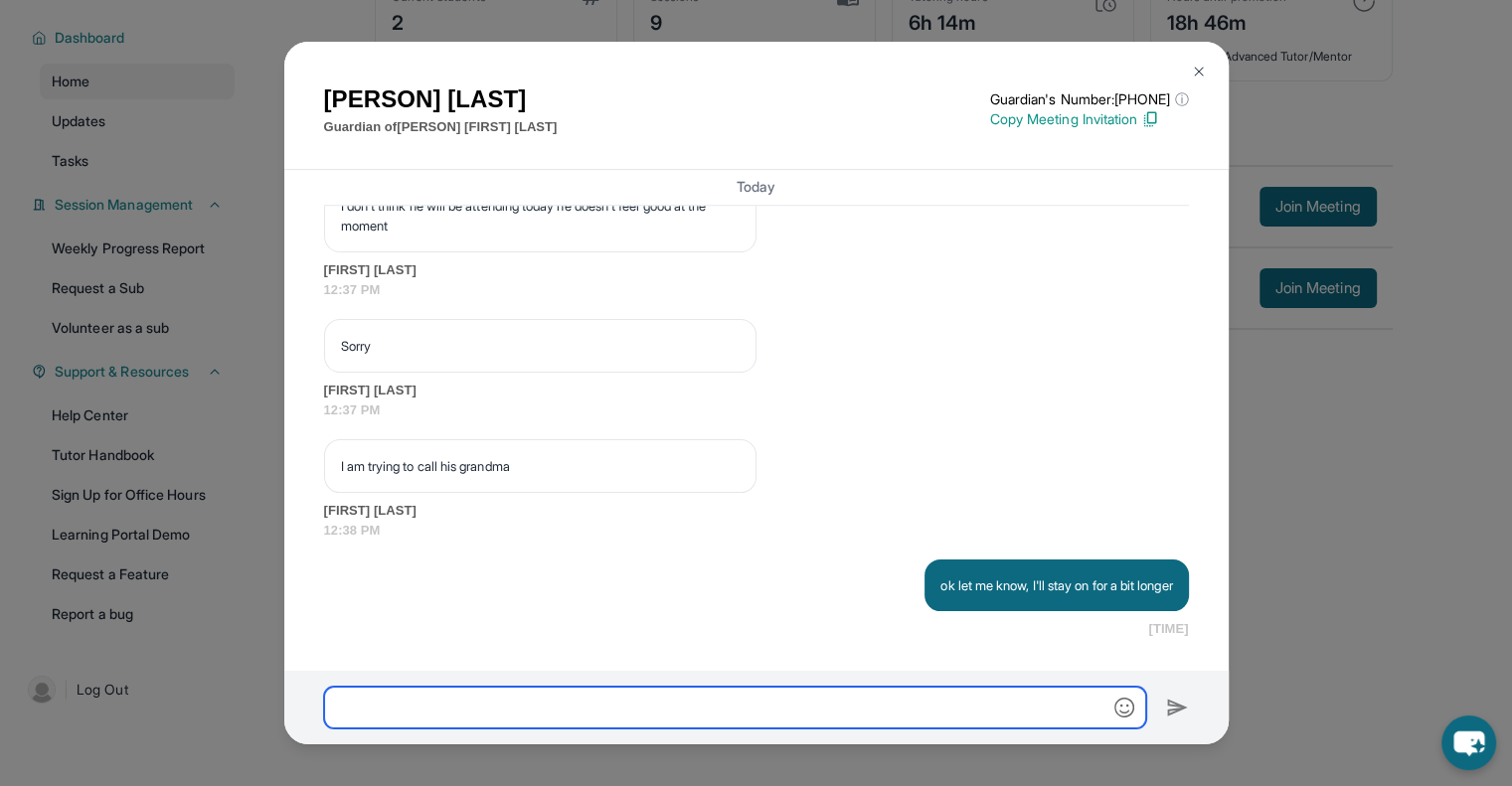 scroll, scrollTop: 9824, scrollLeft: 0, axis: vertical 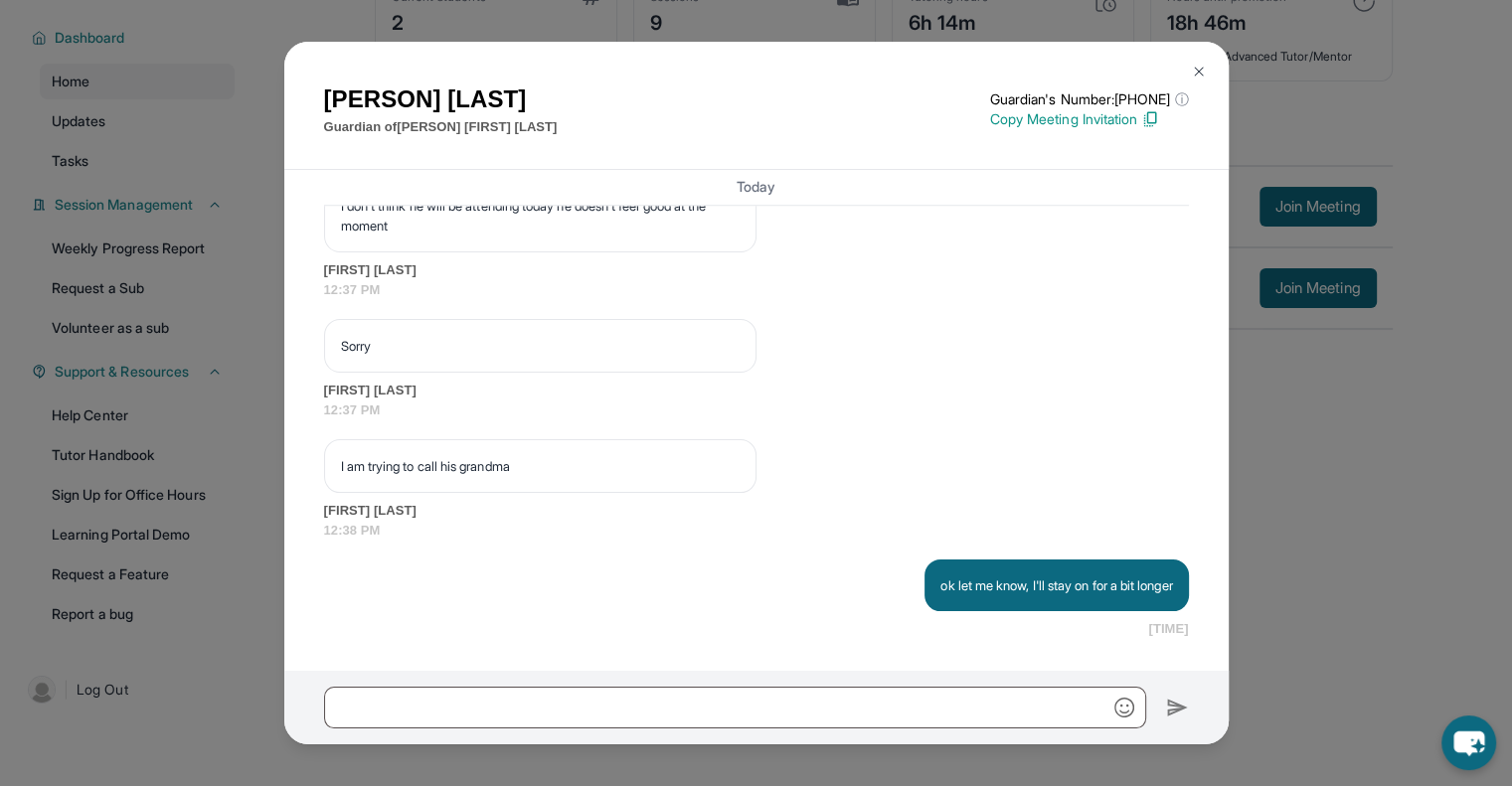 click at bounding box center [1199, 72] 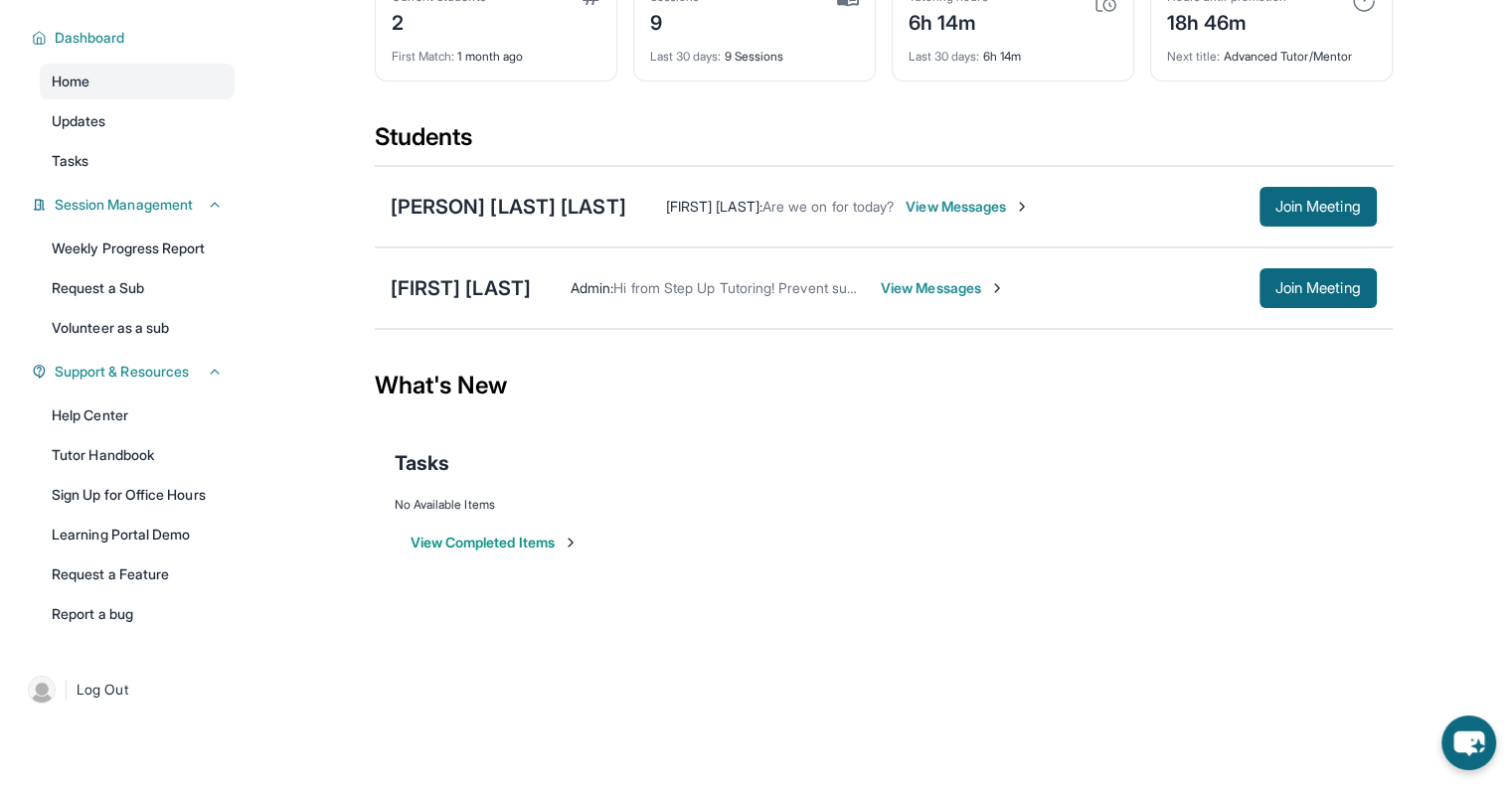 click on "View Messages" at bounding box center (967, 207) 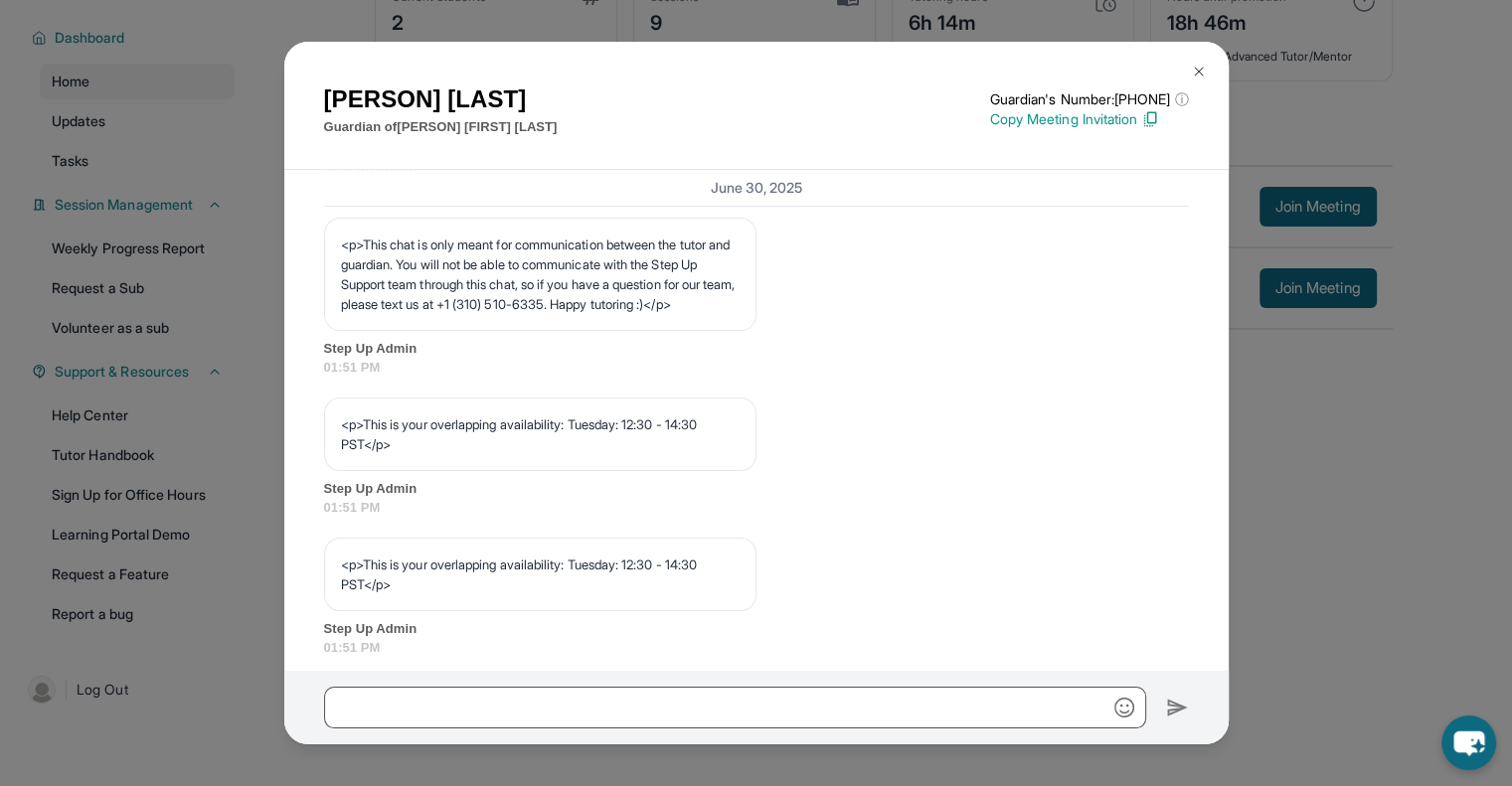 scroll, scrollTop: 9824, scrollLeft: 0, axis: vertical 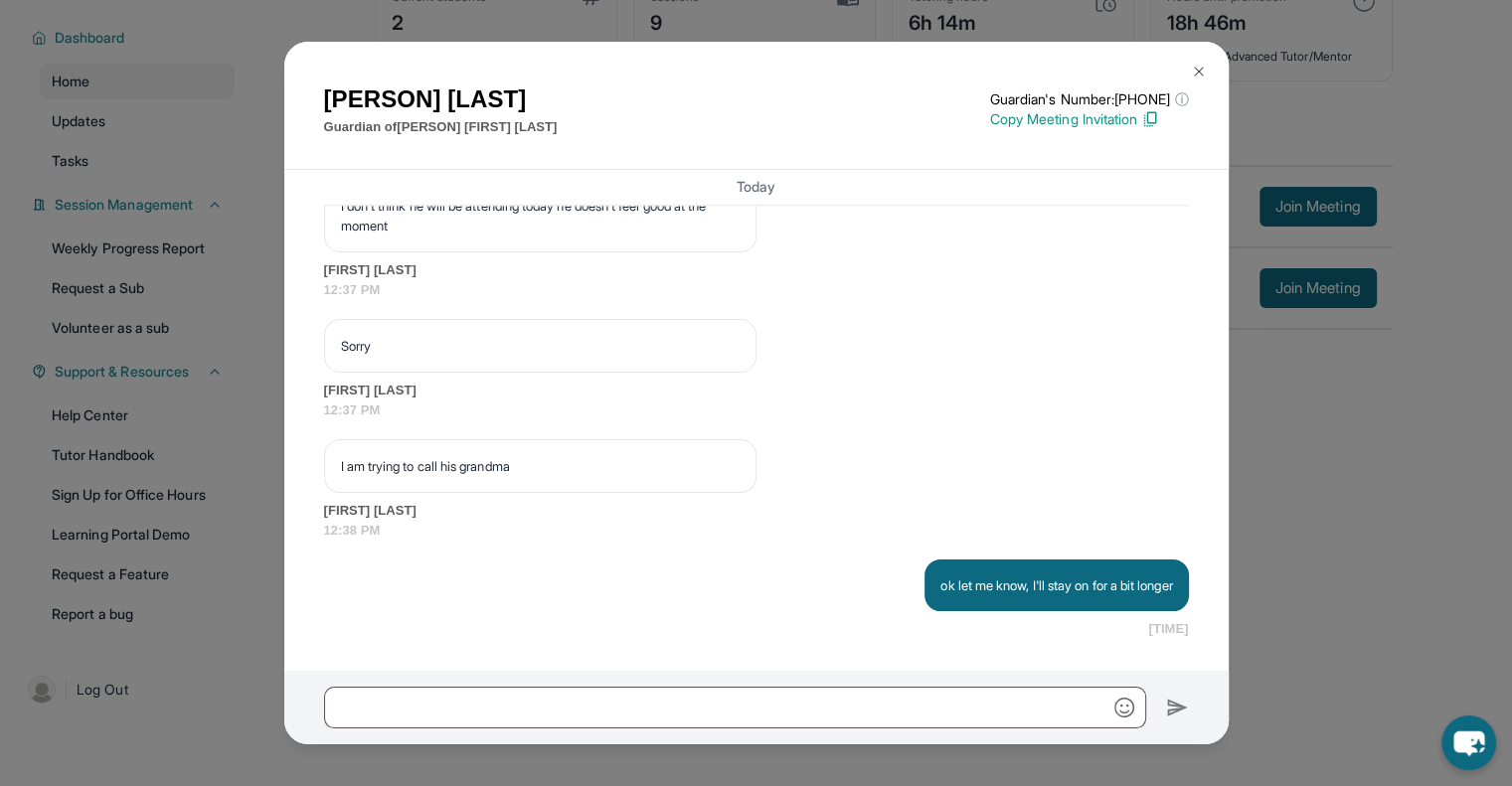 click at bounding box center (1199, 72) 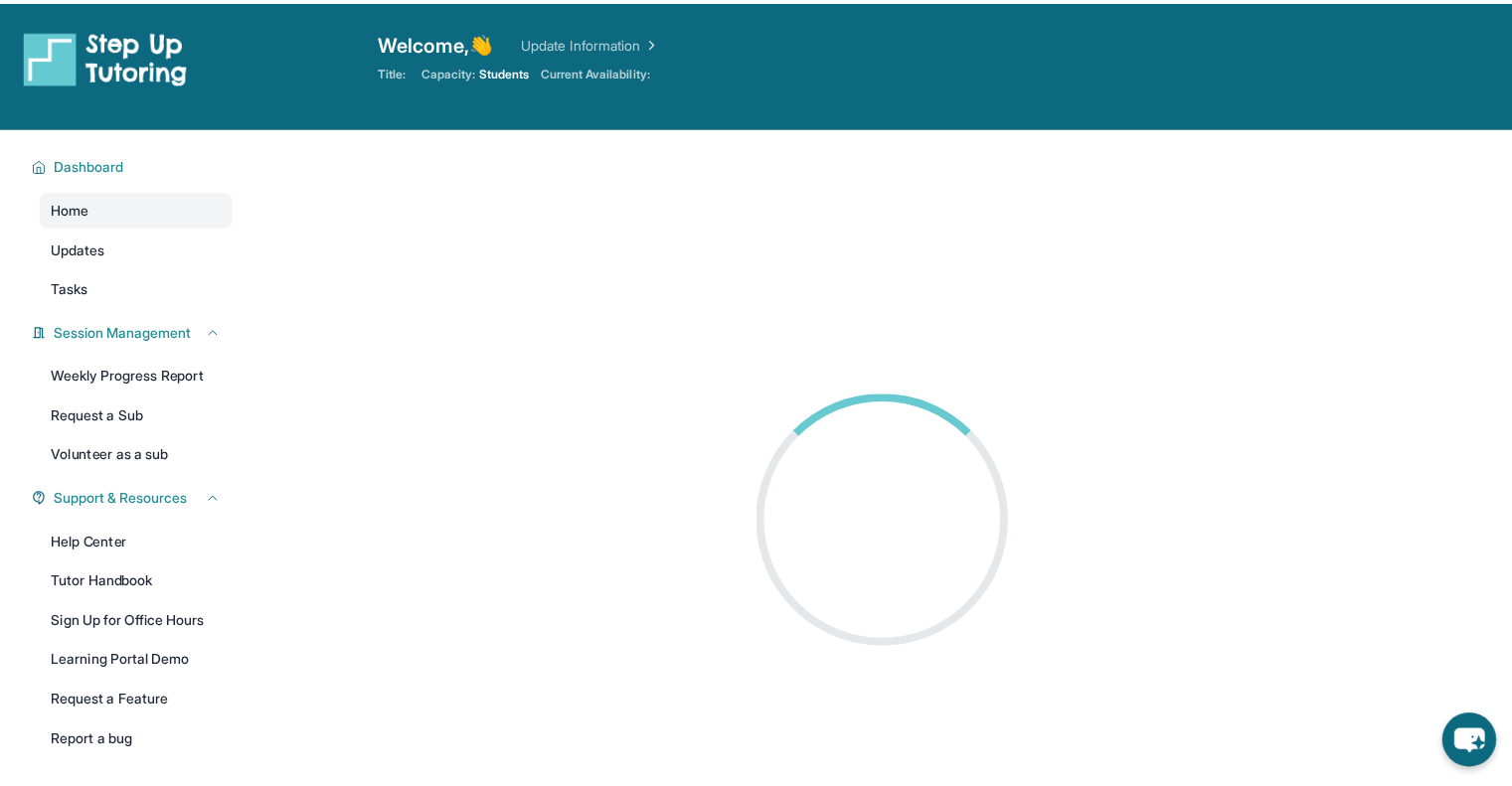scroll, scrollTop: 0, scrollLeft: 0, axis: both 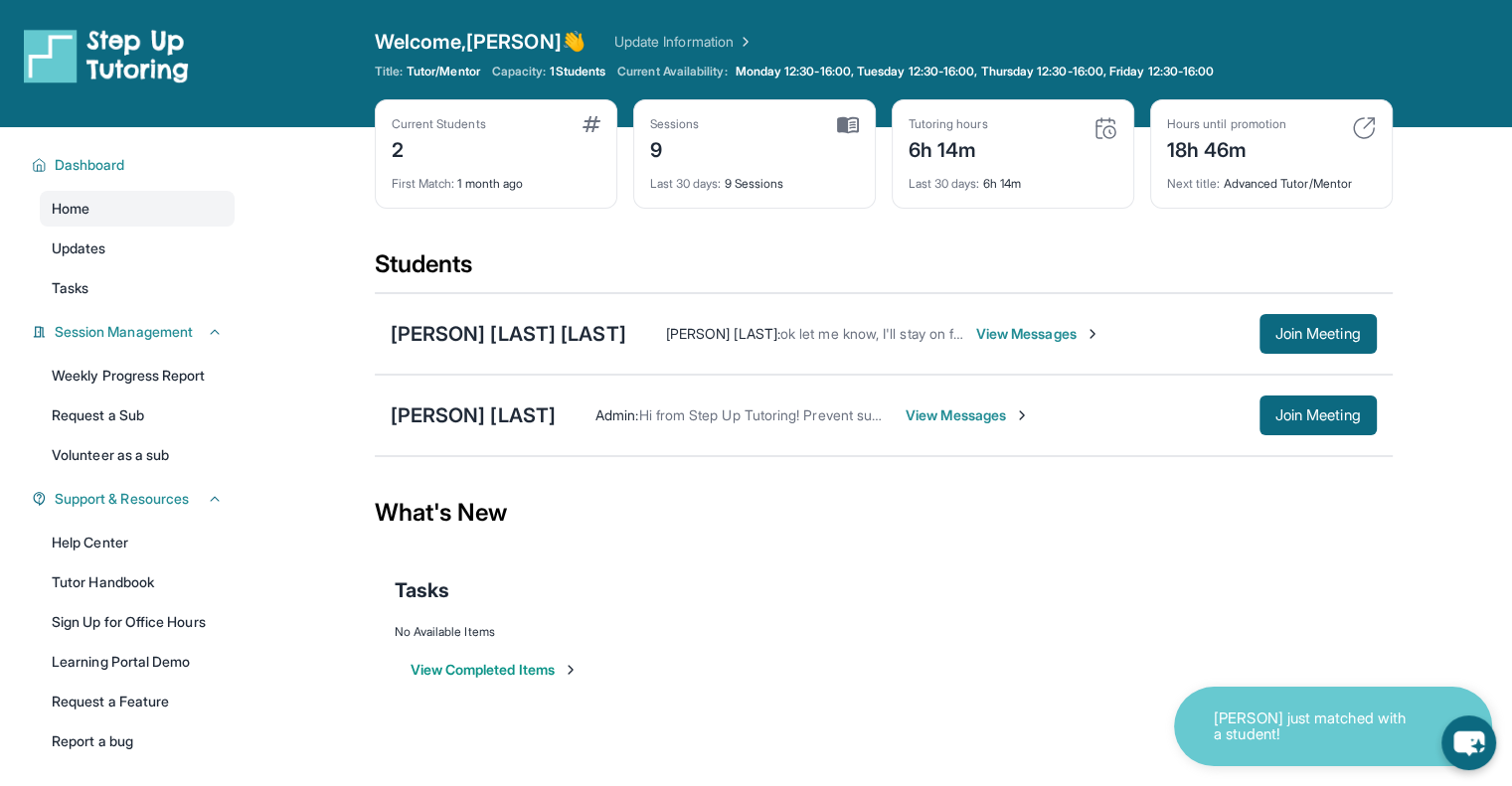 click on "View Messages" at bounding box center [1038, 334] 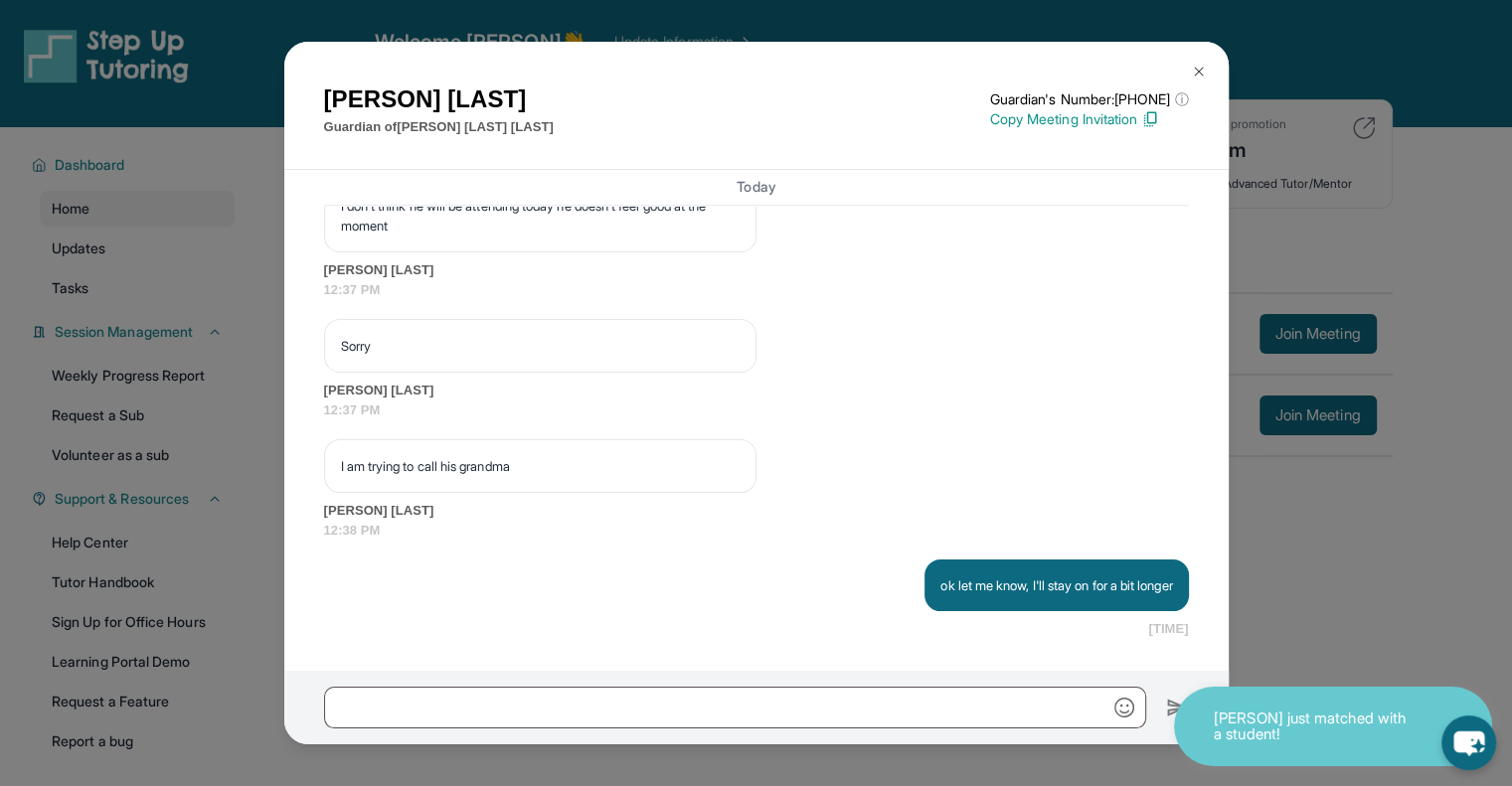 scroll, scrollTop: 9824, scrollLeft: 0, axis: vertical 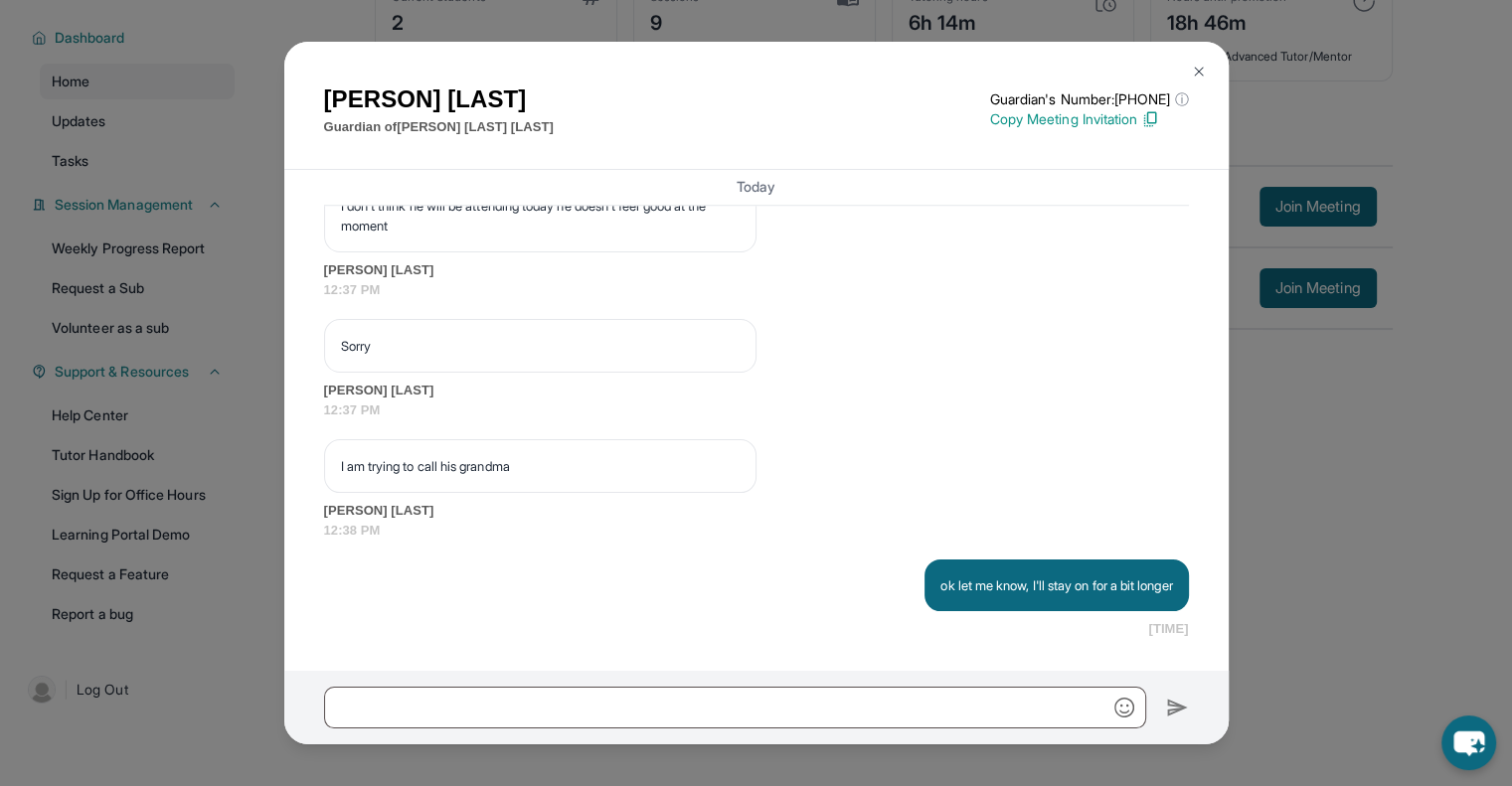 click at bounding box center [1199, 72] 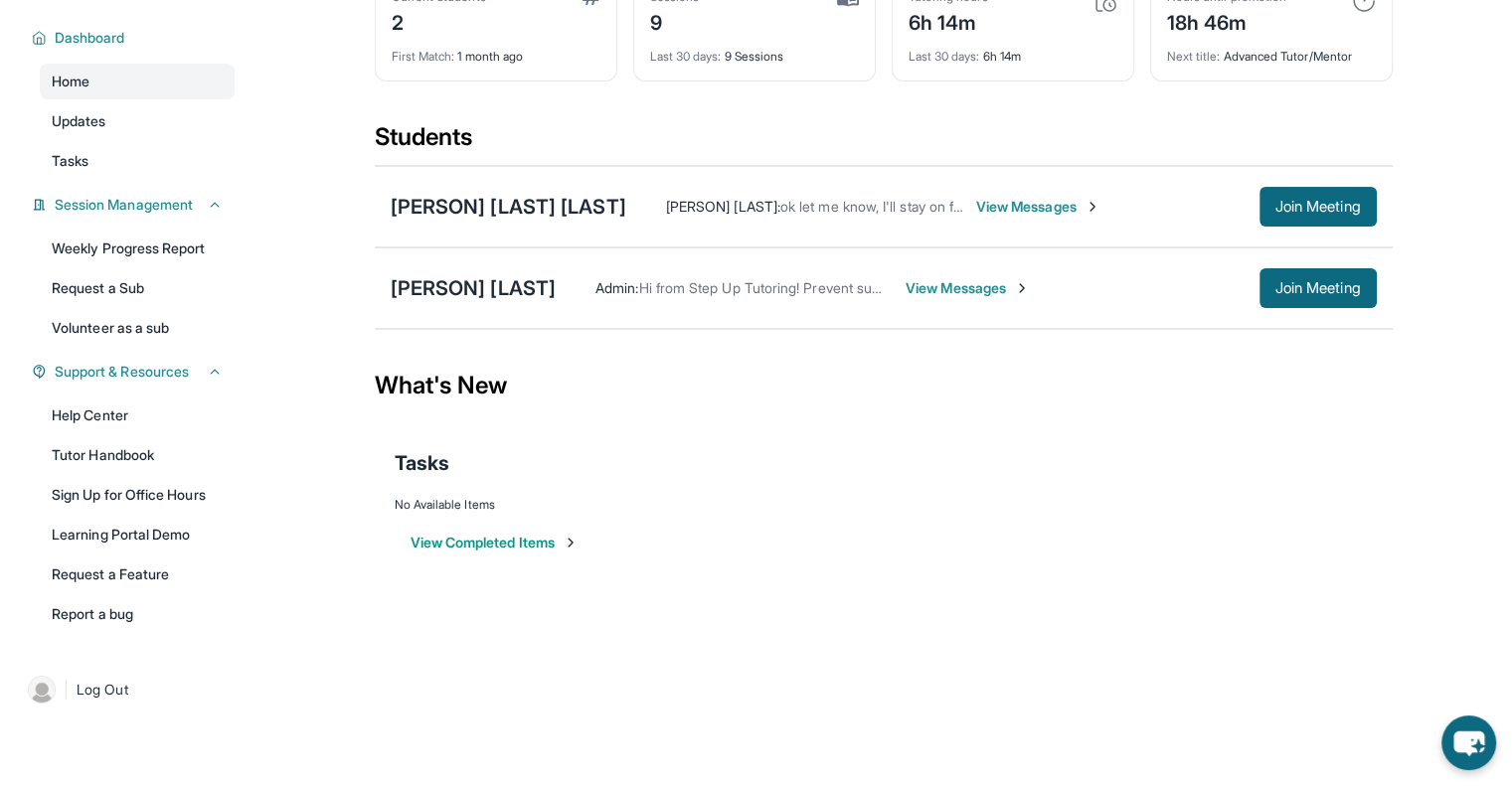 scroll, scrollTop: 0, scrollLeft: 0, axis: both 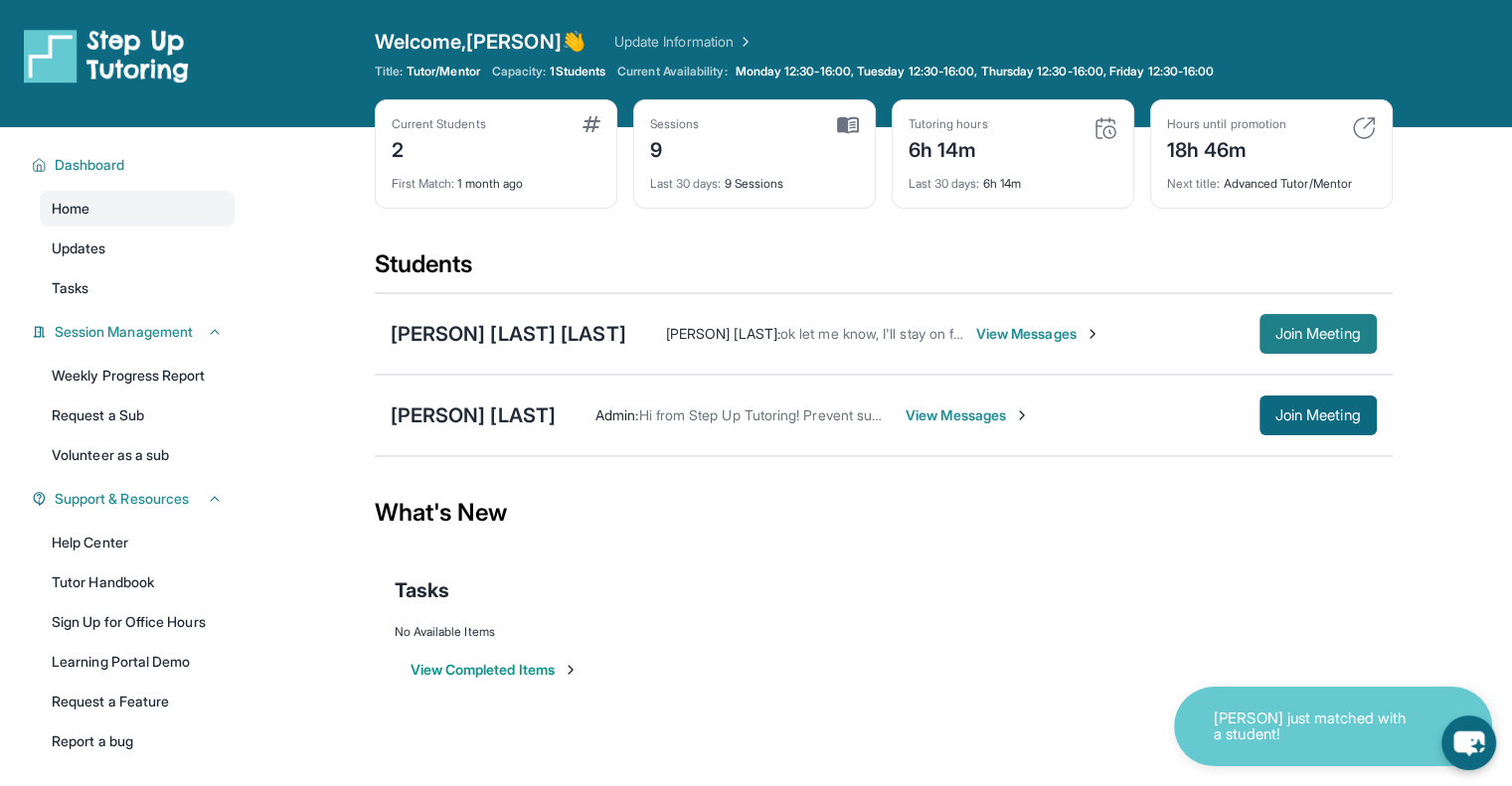 click on "Join Meeting" at bounding box center [1318, 334] 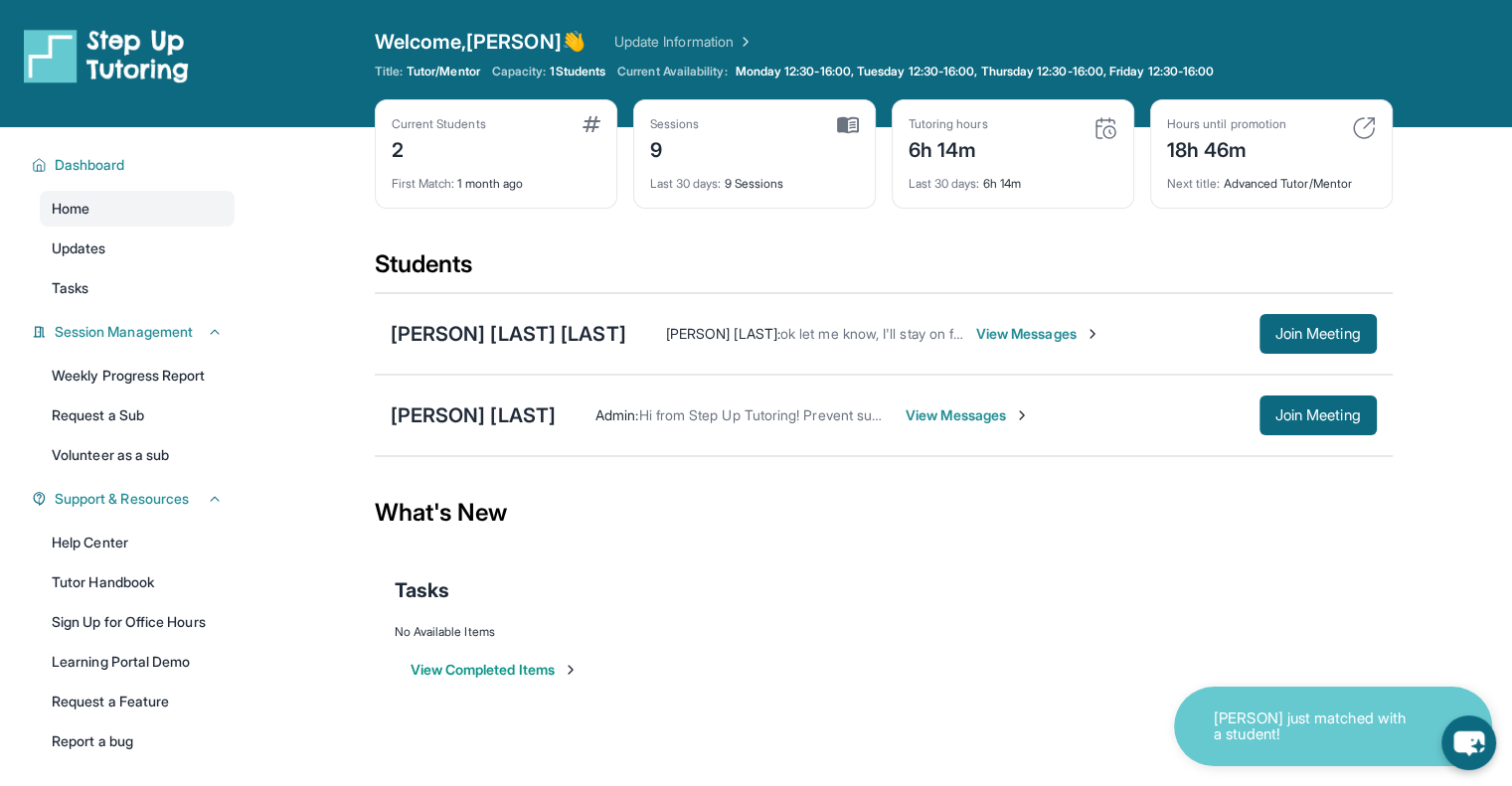 click on "View Messages" at bounding box center (1038, 334) 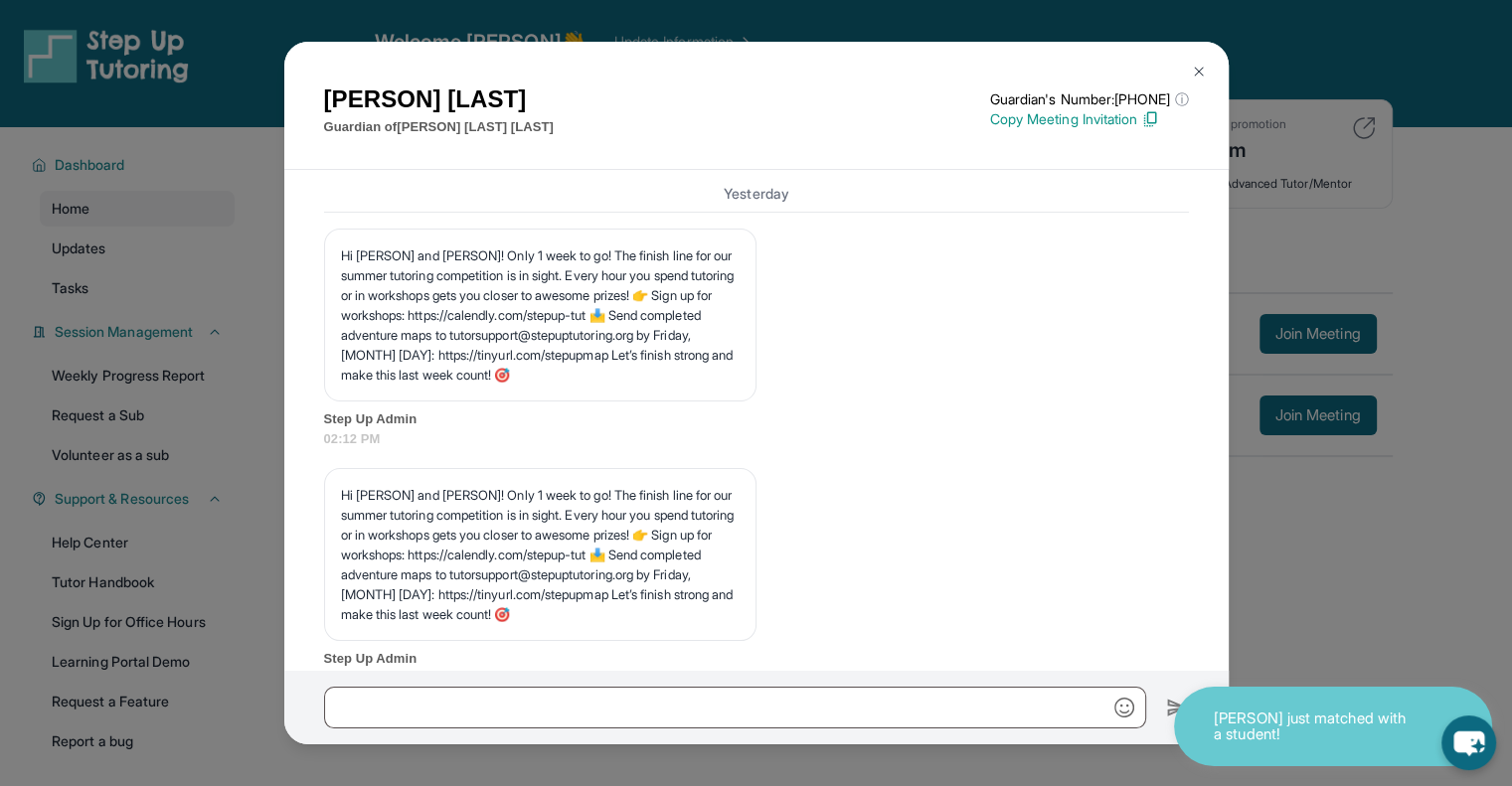 scroll, scrollTop: 9824, scrollLeft: 0, axis: vertical 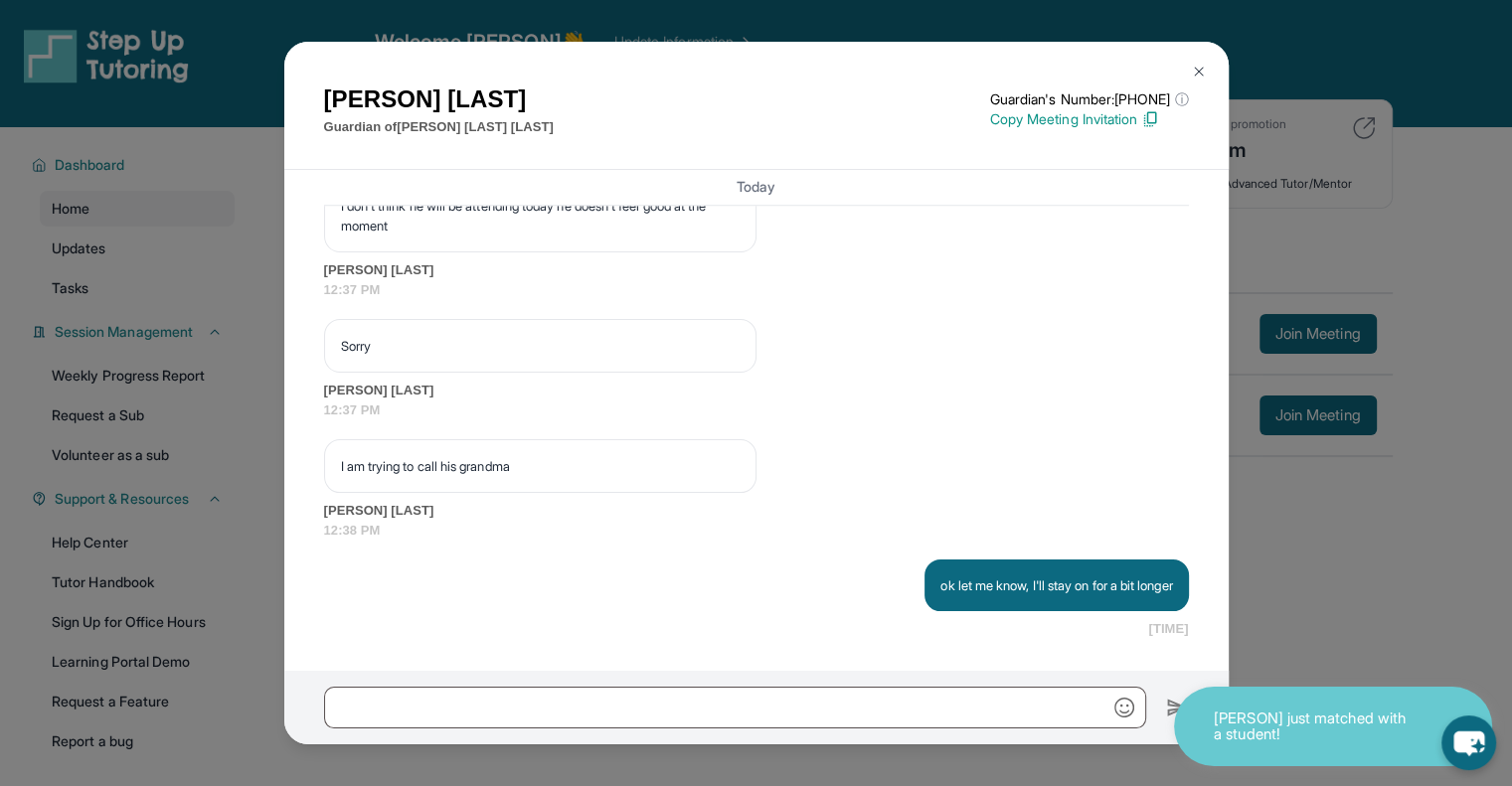 click at bounding box center (1199, 72) 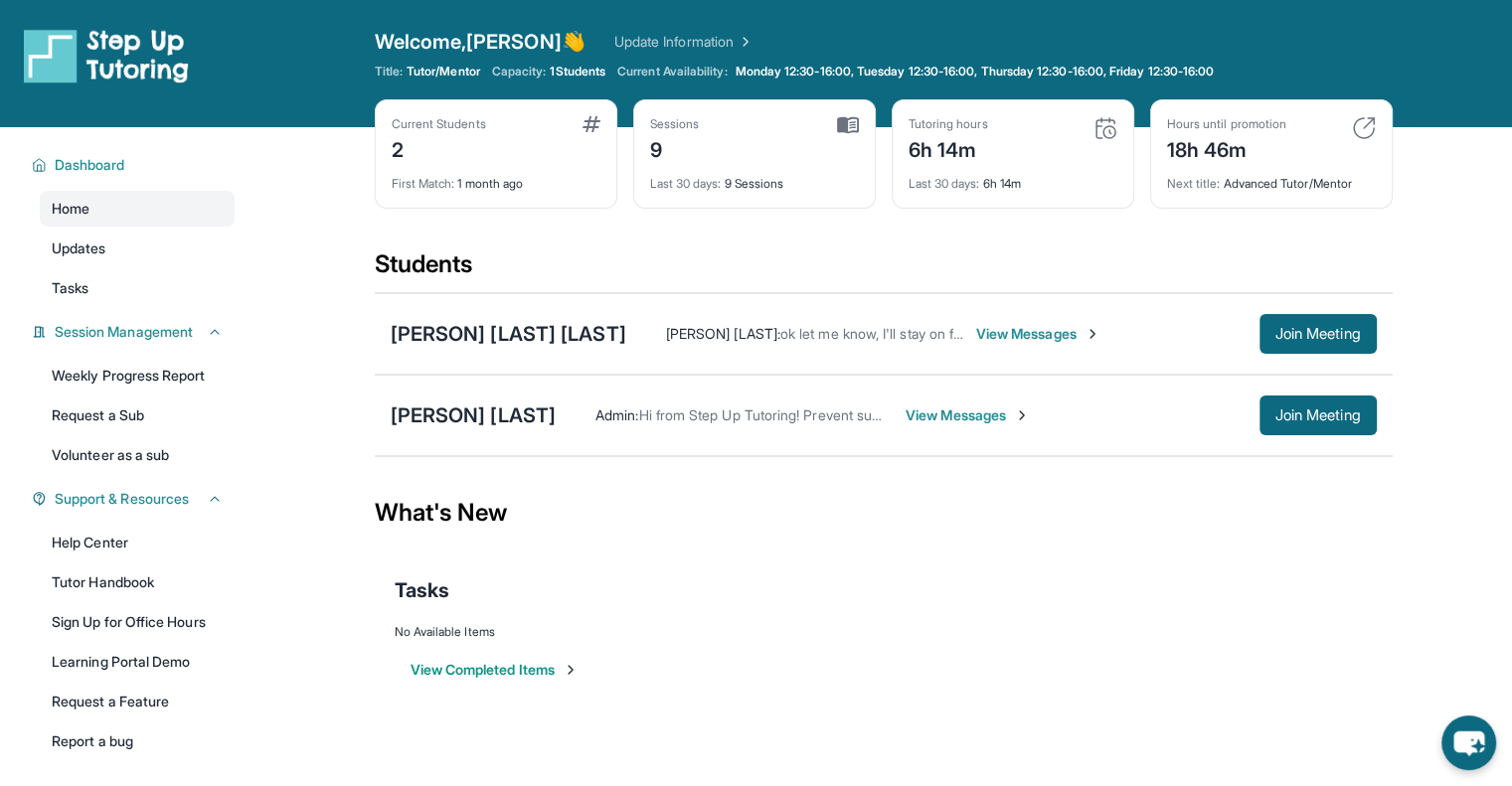 click on "View Messages" at bounding box center (1038, 334) 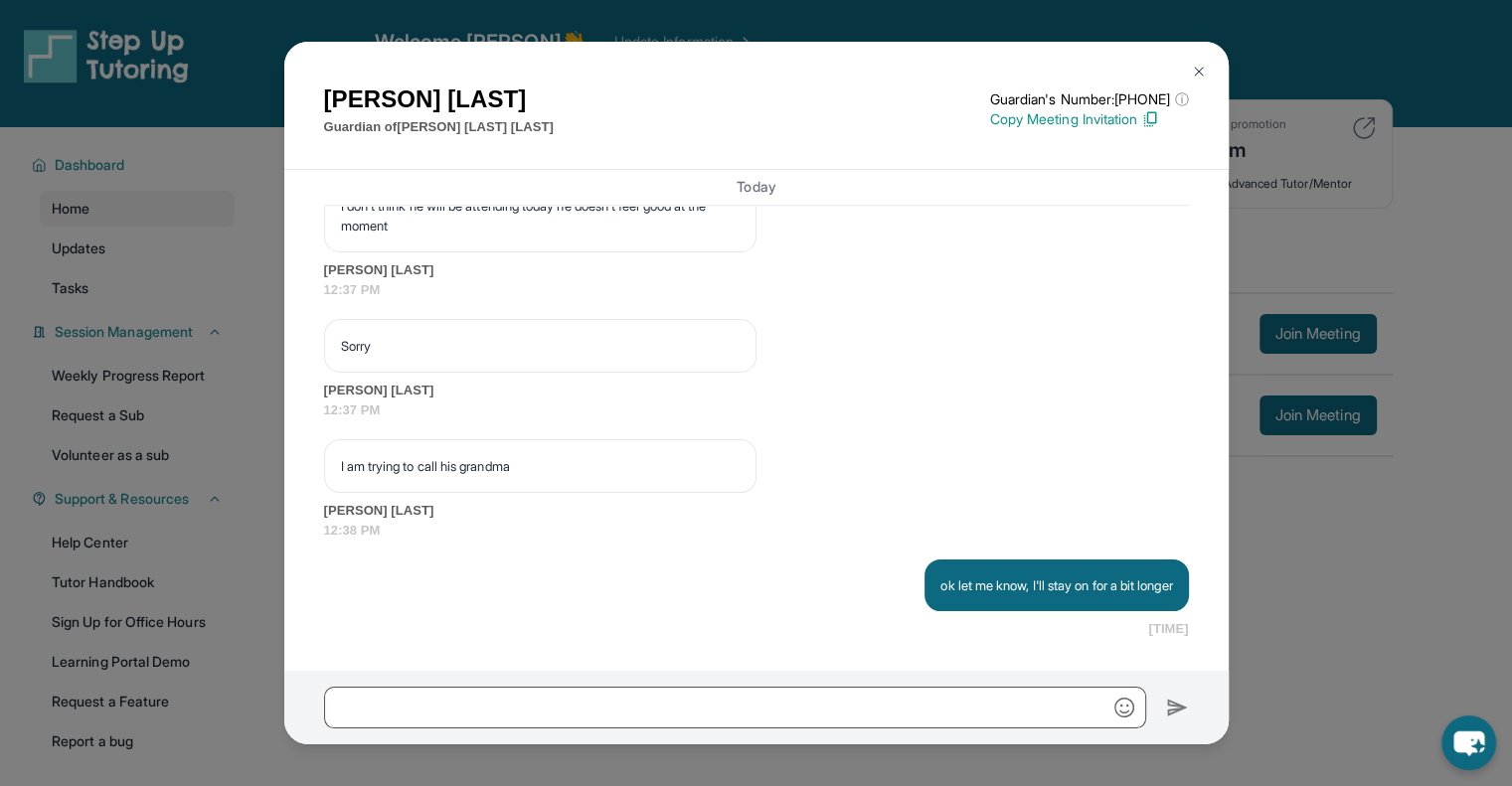 scroll, scrollTop: 9824, scrollLeft: 0, axis: vertical 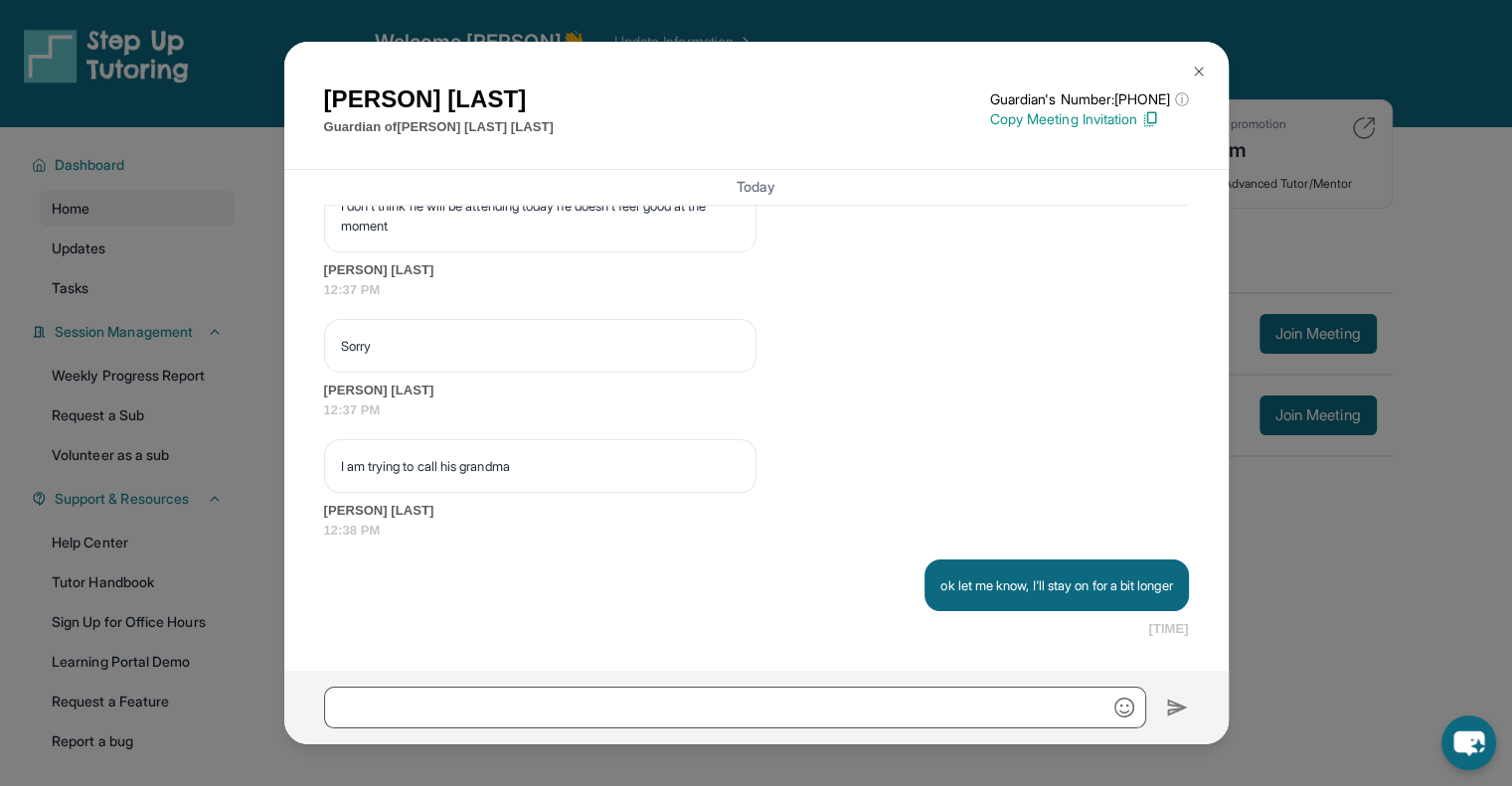 click at bounding box center [1199, 72] 